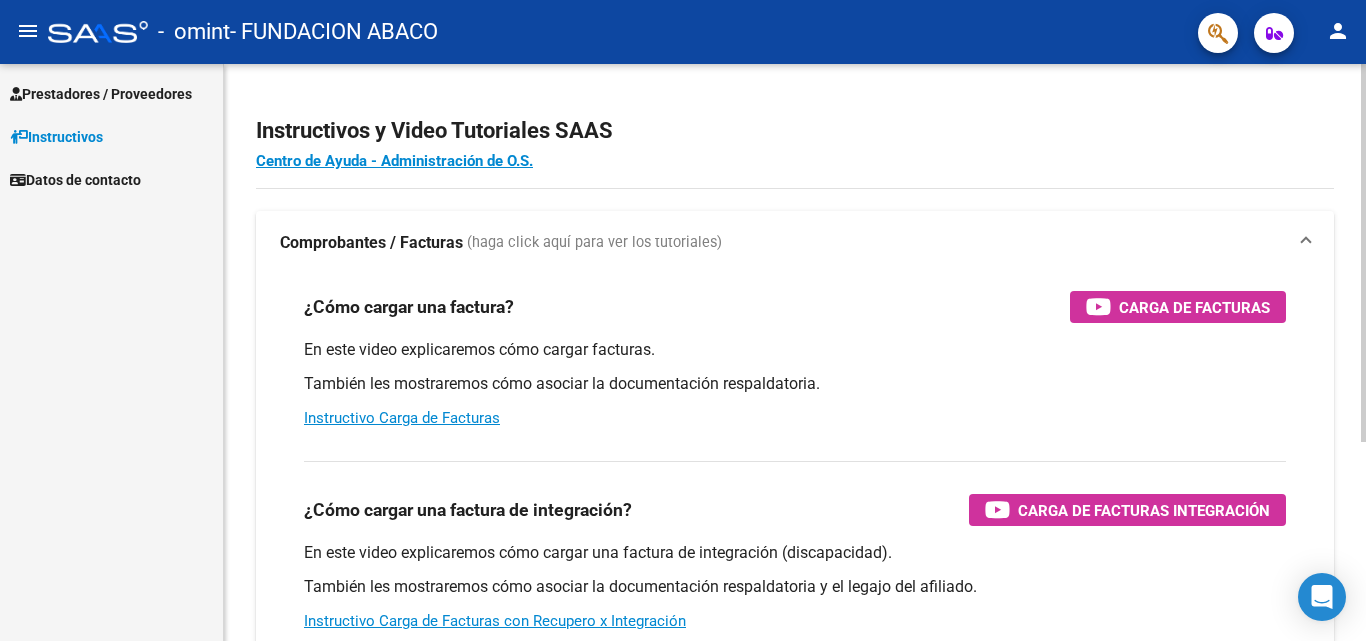 scroll, scrollTop: 0, scrollLeft: 0, axis: both 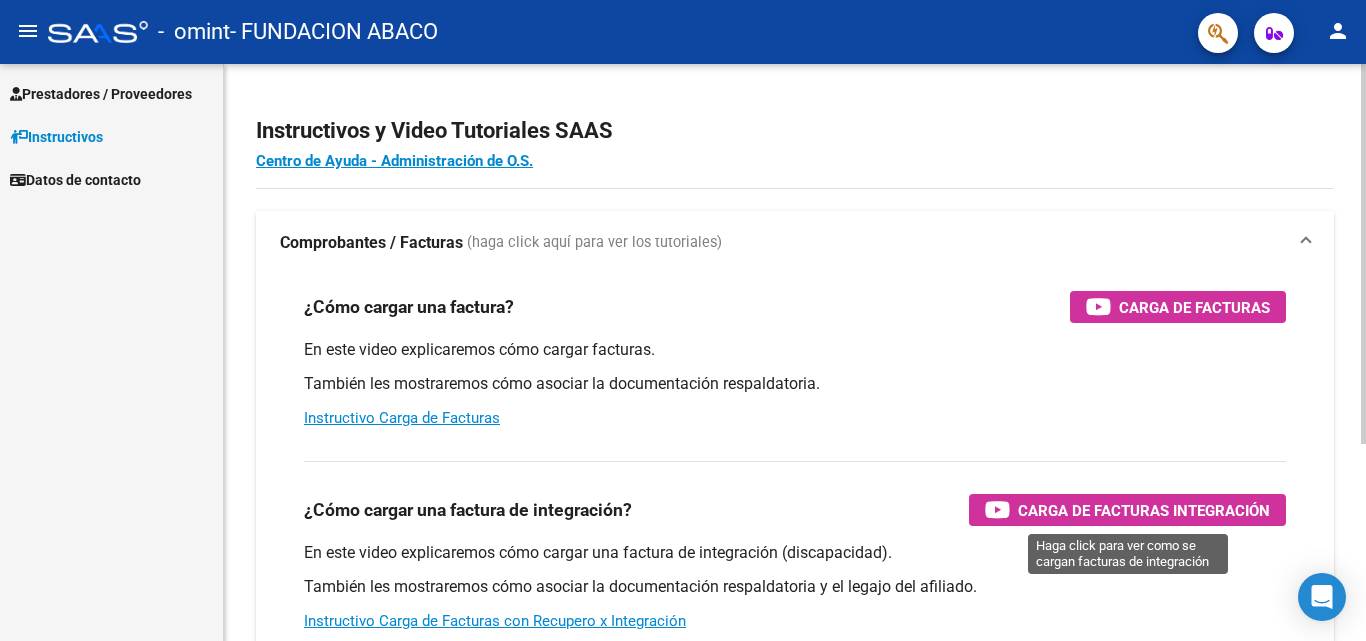 click on "Carga de Facturas Integración" at bounding box center (1144, 510) 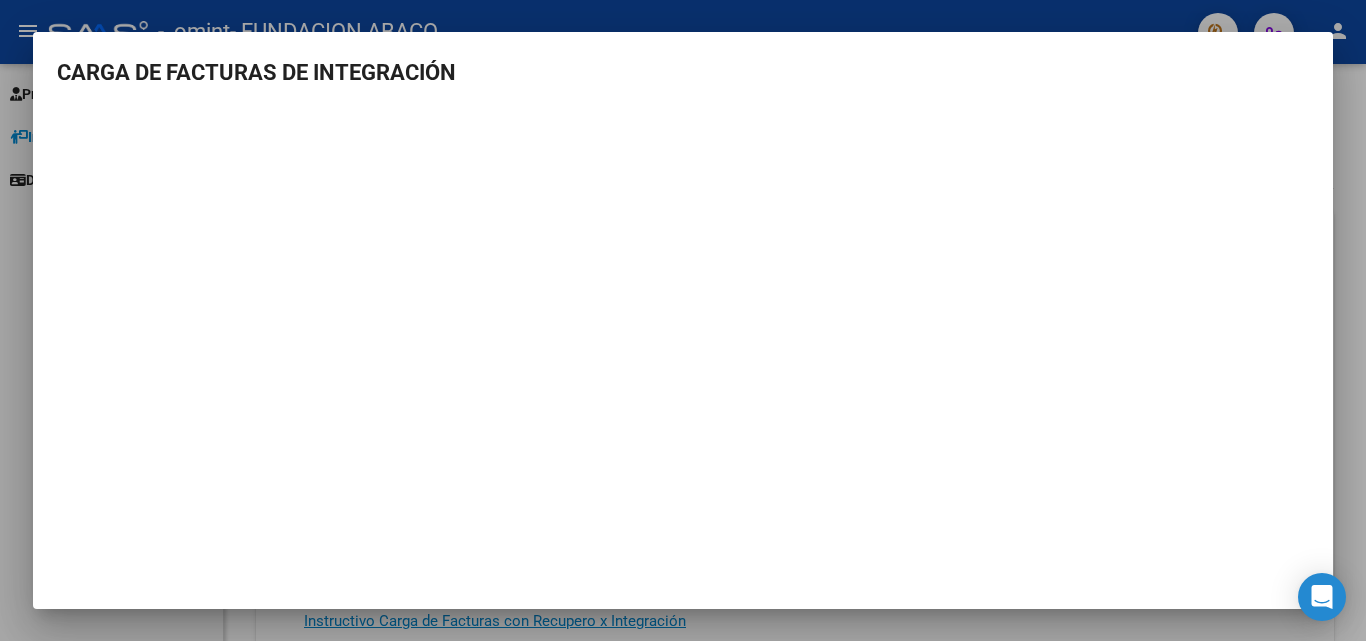 click on "CARGA DE FACTURAS DE INTEGRACIÓN" at bounding box center (683, 72) 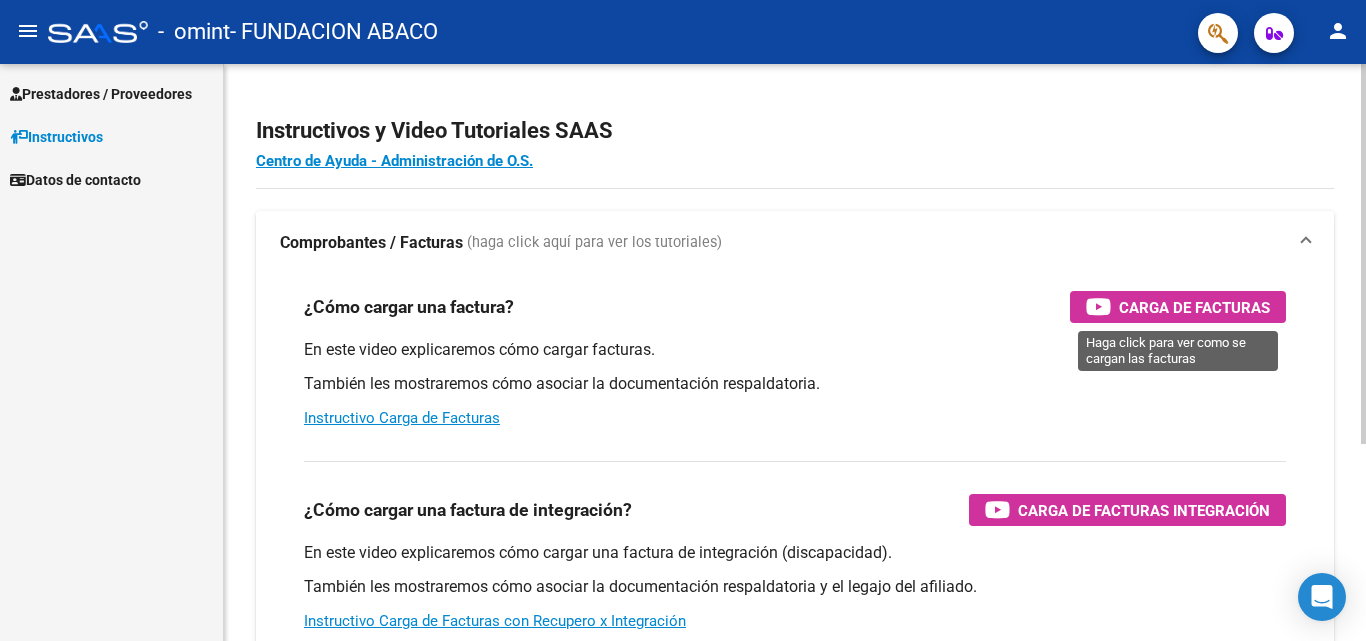 click on "Carga de Facturas" at bounding box center (1194, 307) 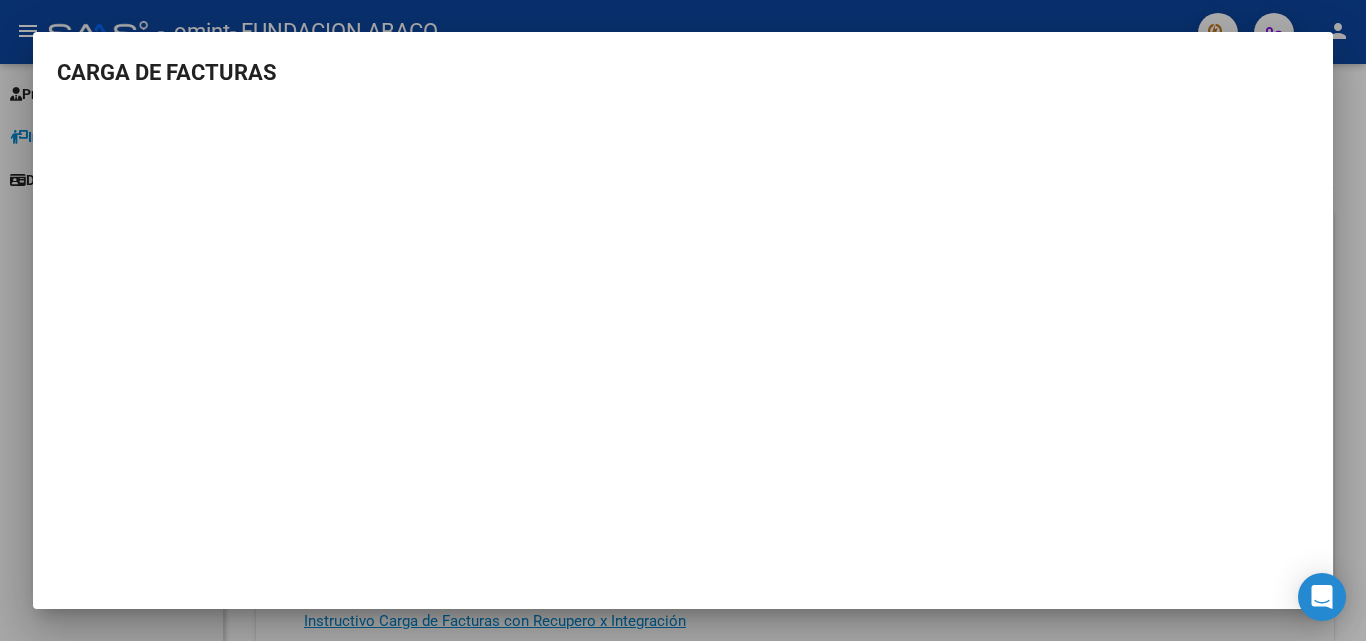 click on "CARGA DE FACTURAS" at bounding box center (683, 320) 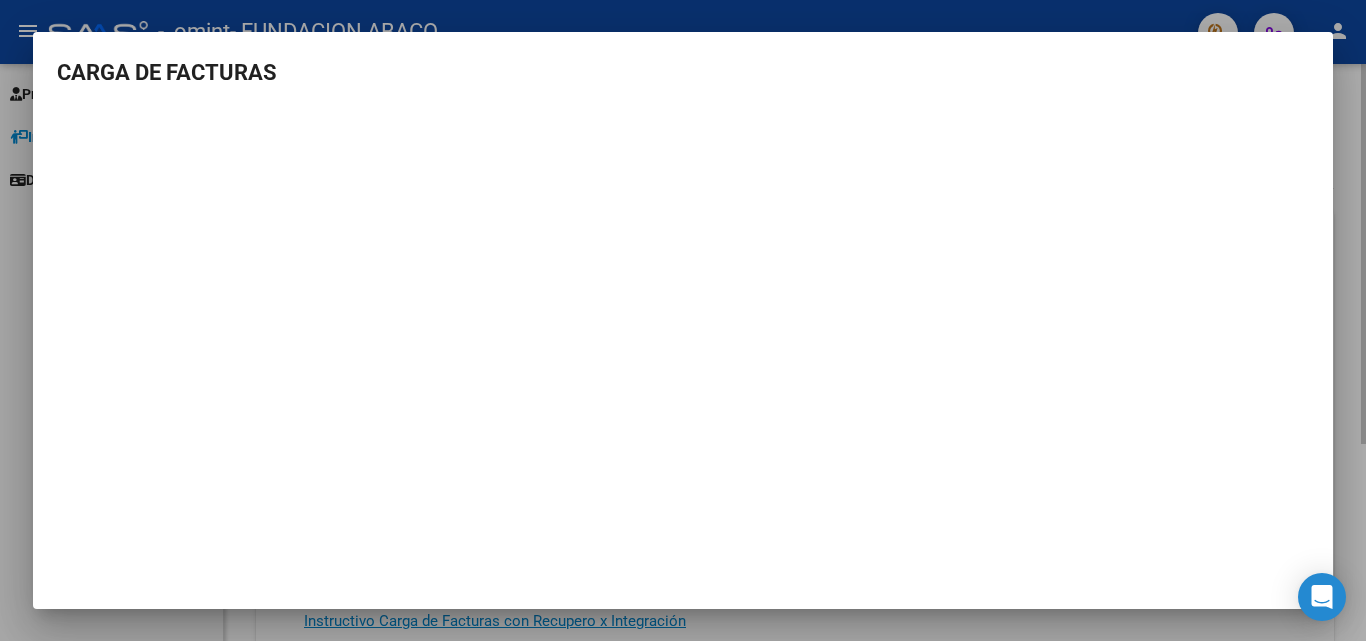 drag, startPoint x: 1359, startPoint y: 221, endPoint x: 1345, endPoint y: 218, distance: 14.3178215 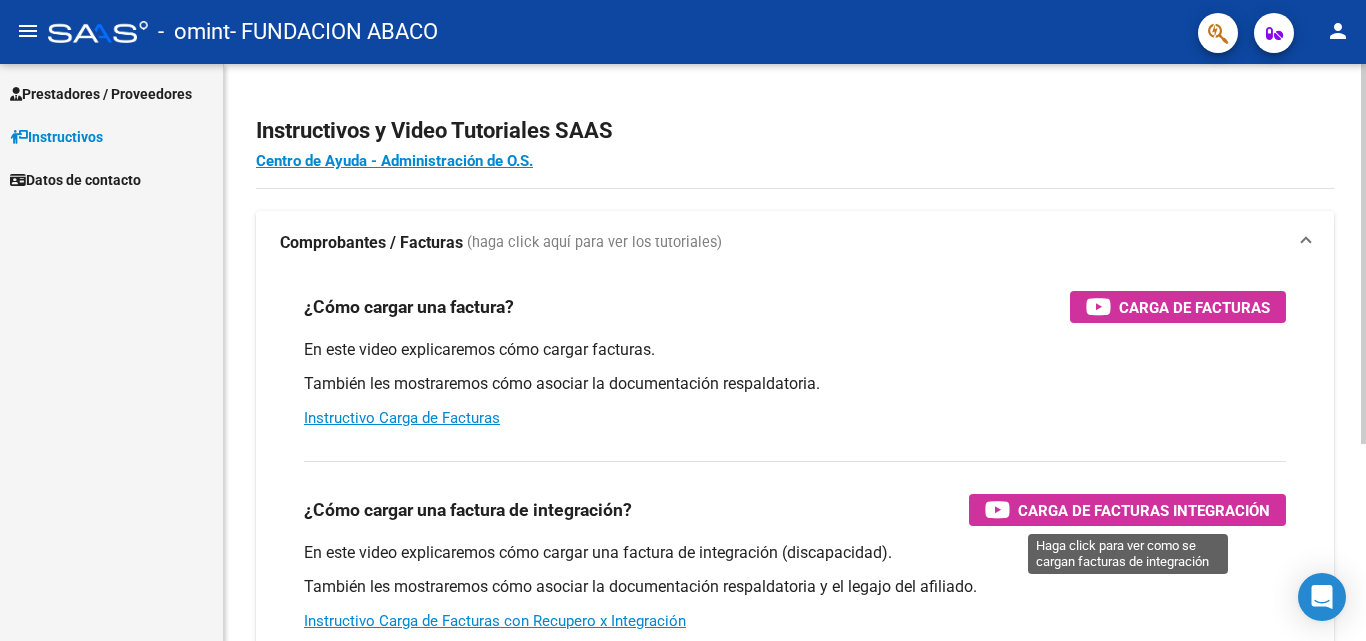 click on "Carga de Facturas Integración" at bounding box center [1144, 510] 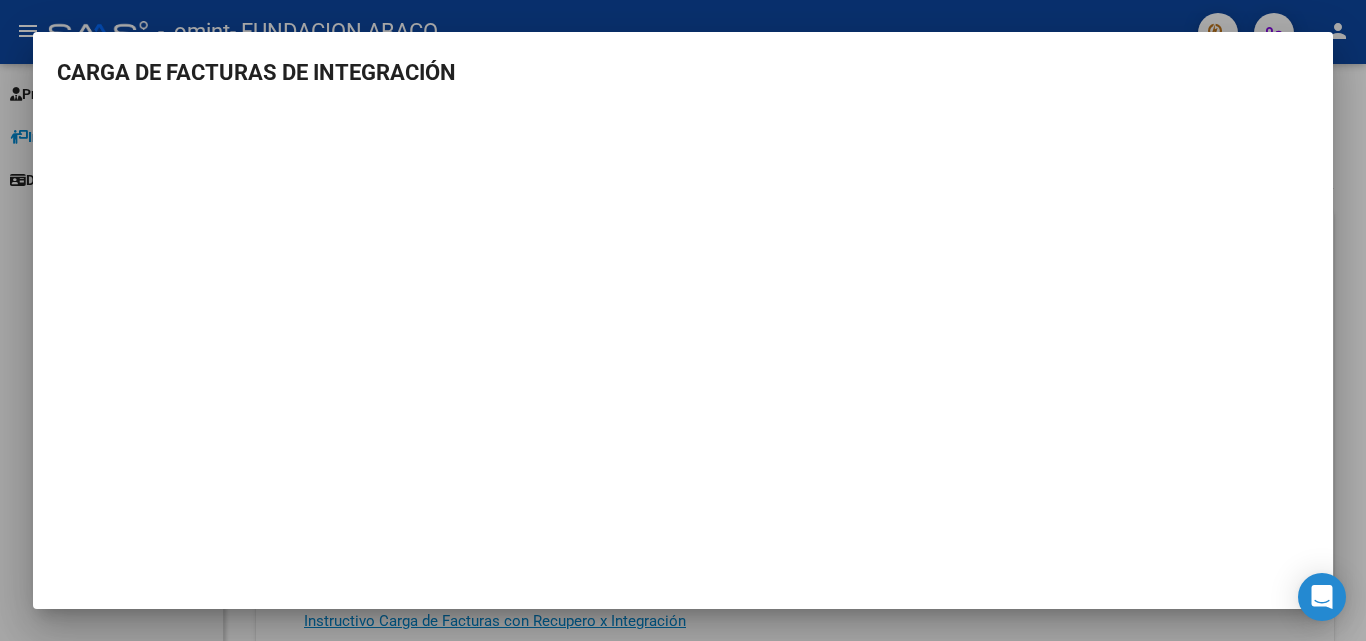 click on "CARGA DE FACTURAS DE INTEGRACIÓN" at bounding box center [683, 309] 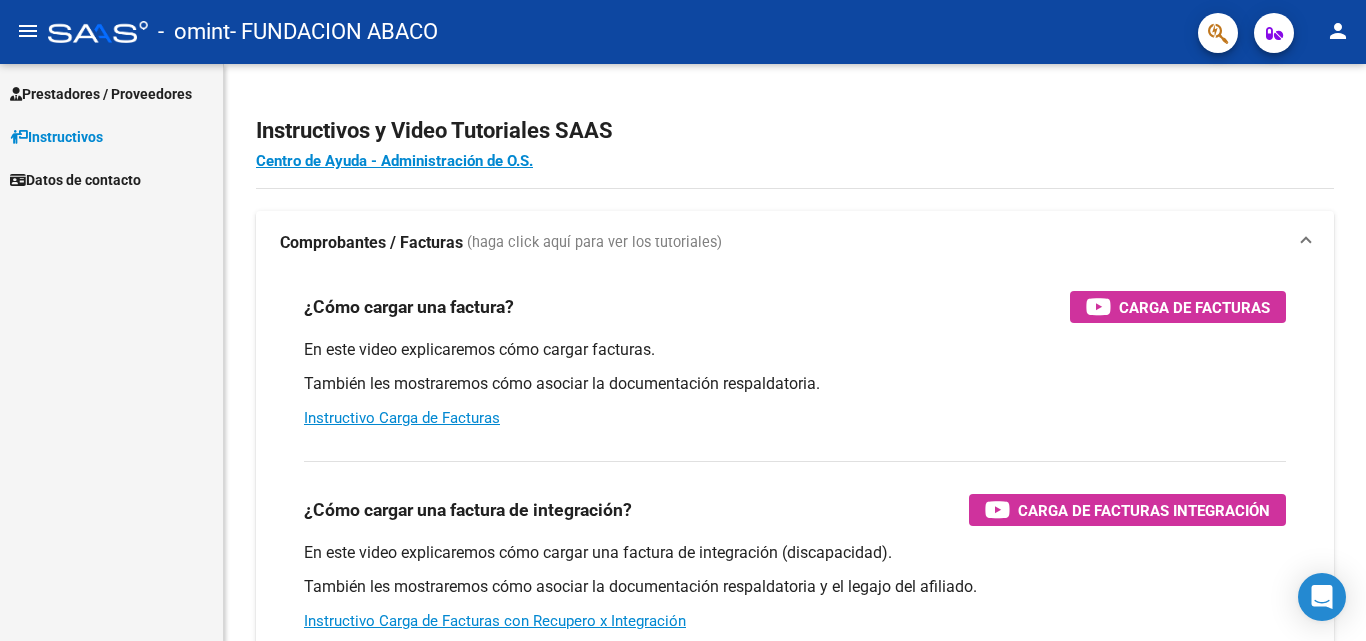 click on "Prestadores / Proveedores" at bounding box center (101, 94) 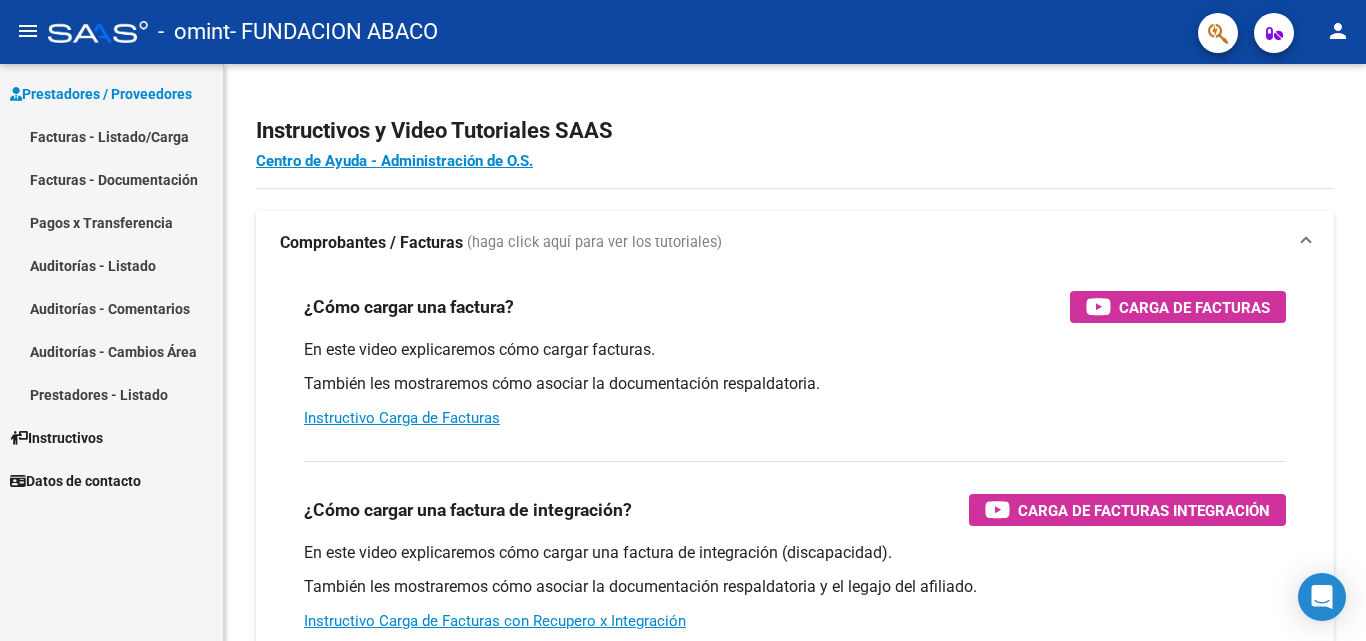 click on "Facturas - Listado/Carga" at bounding box center [111, 136] 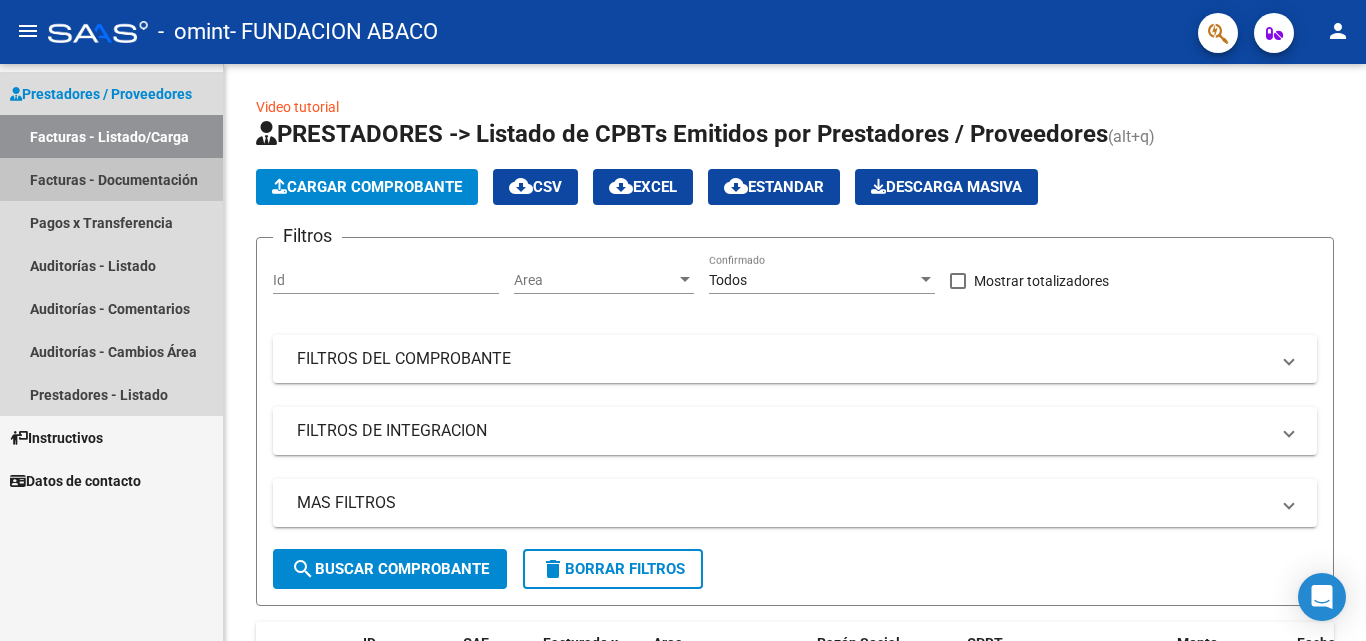 click on "Facturas - Documentación" at bounding box center [111, 179] 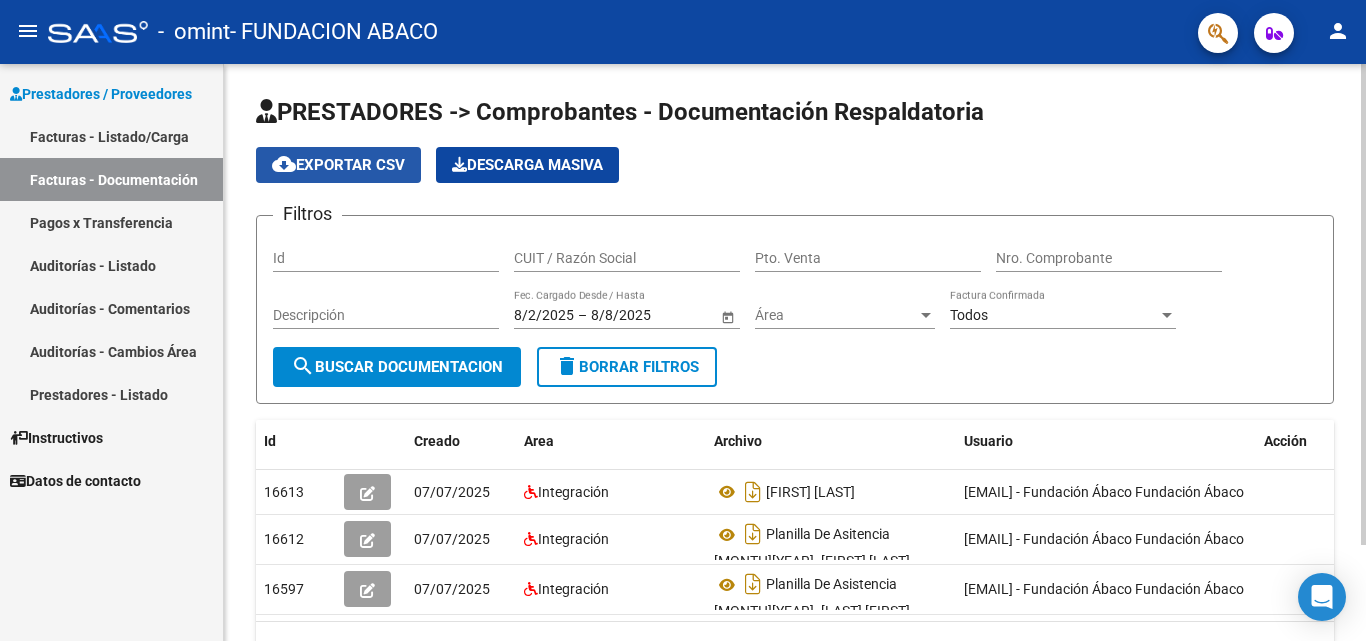 click on "cloud_download  Exportar CSV" 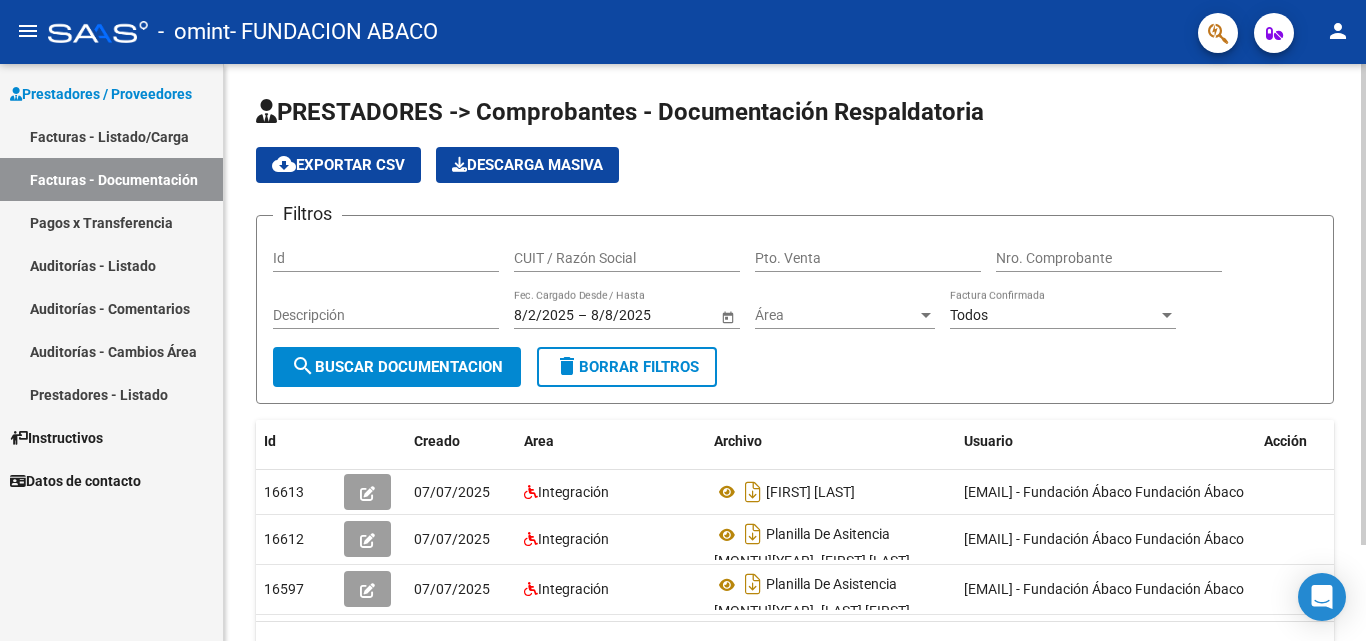 click on "Filtros Id CUIT / Razón Social Pto. Venta Nro. Comprobante Descripción 8/2/2025 8/2/2025 – 8/8/2025 8/8/2025 Fec. Cargado Desde / Hasta Área Área Todos Factura Confirmada search Buscar Documentacion delete Borrar Filtros" 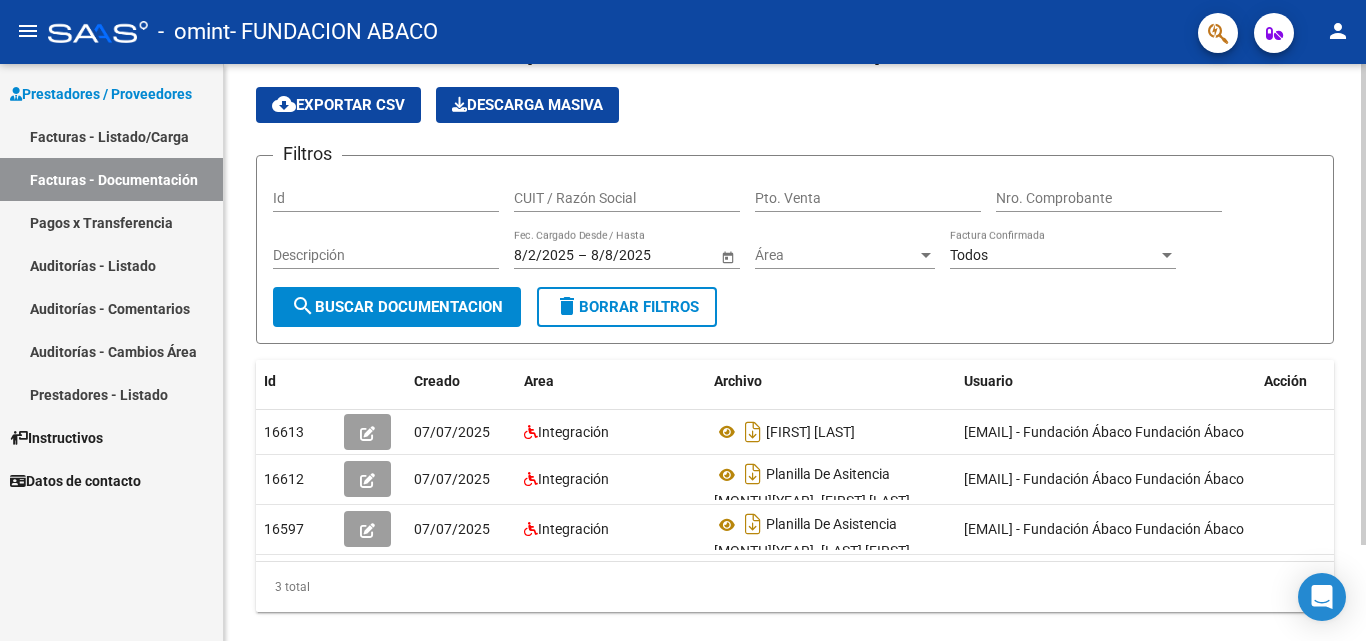 scroll, scrollTop: 15, scrollLeft: 0, axis: vertical 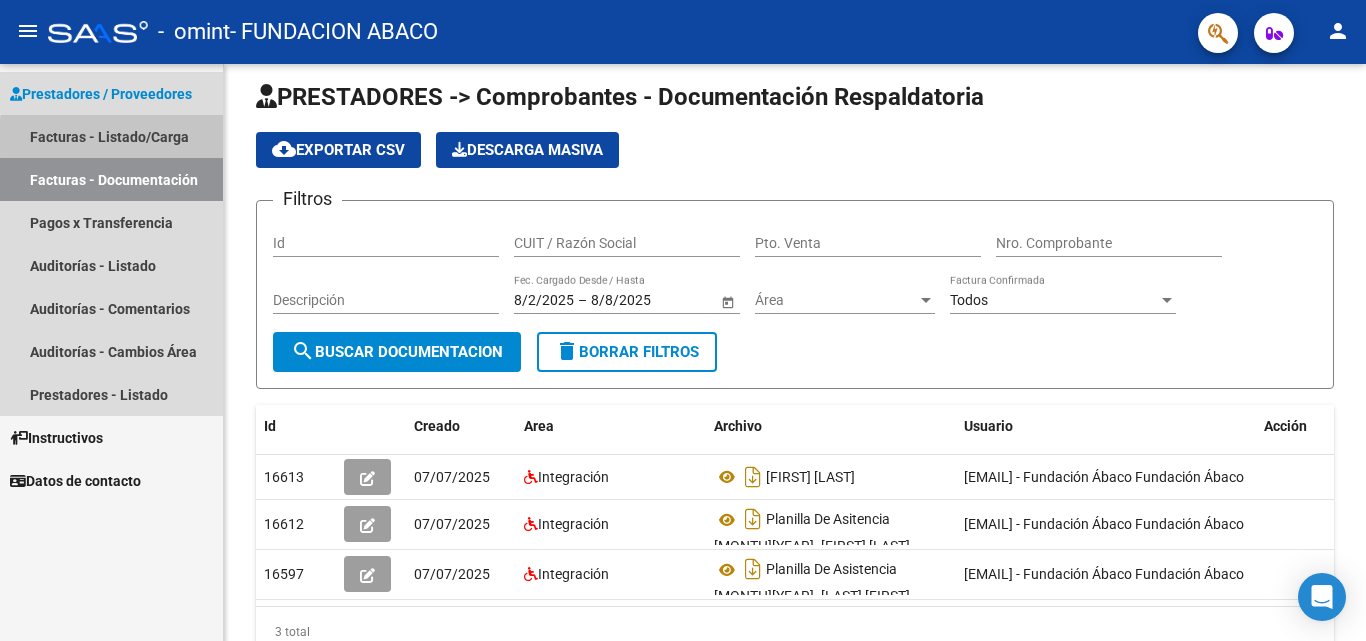 click on "Facturas - Listado/Carga" at bounding box center [111, 136] 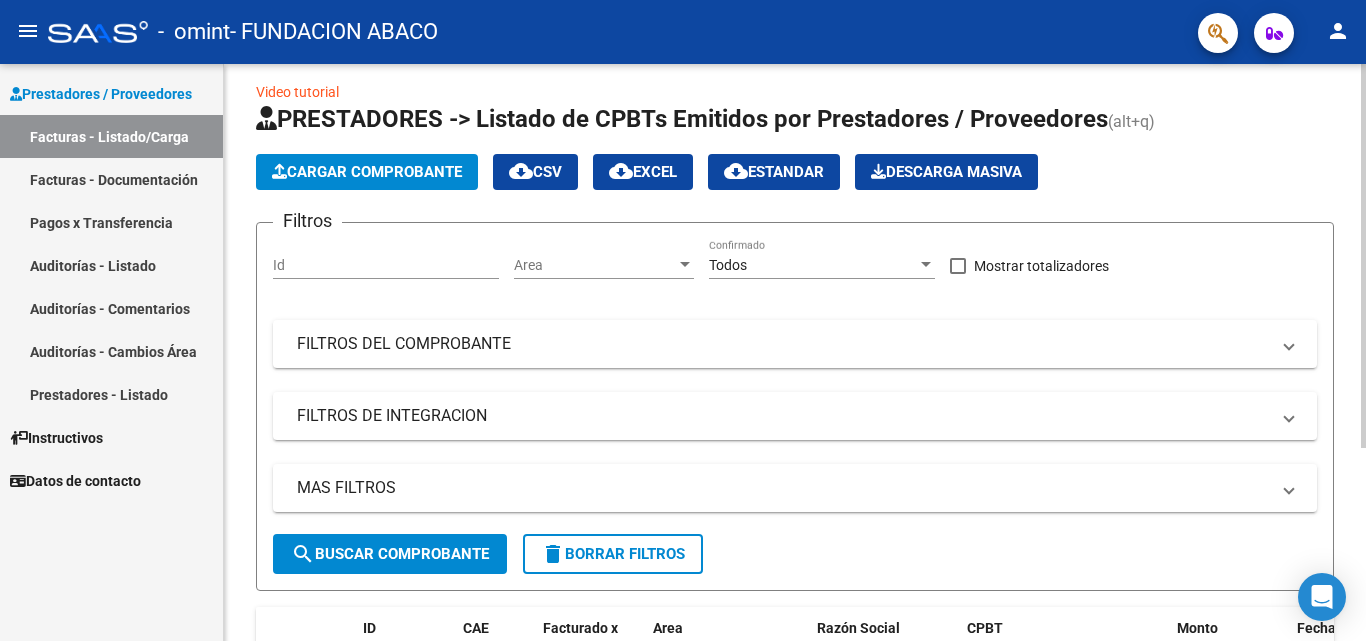 click on "Cargar Comprobante" 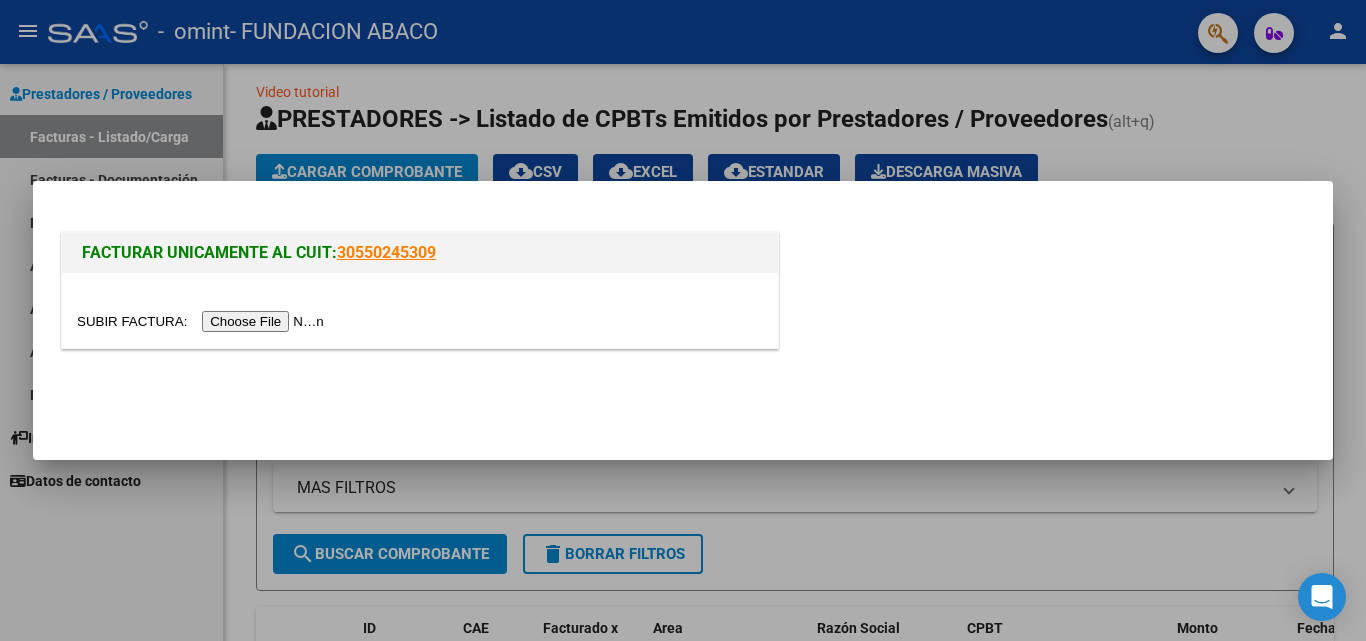 click at bounding box center [203, 321] 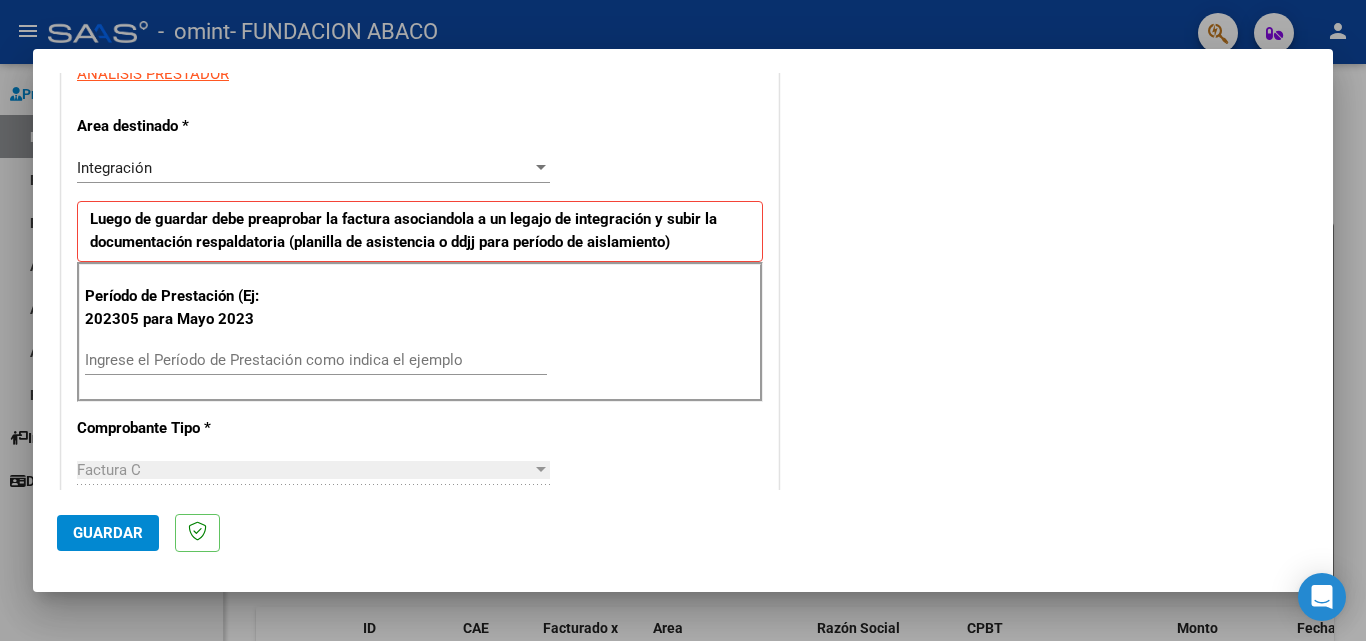 scroll, scrollTop: 400, scrollLeft: 0, axis: vertical 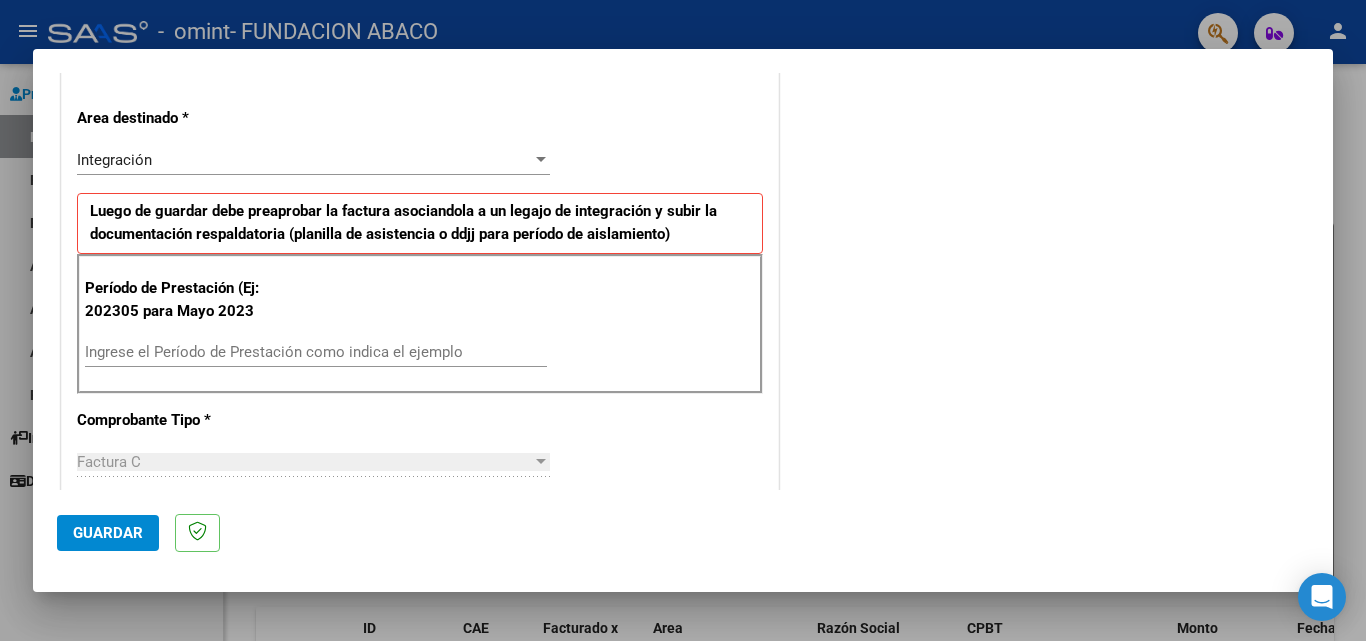 click on "Ingrese el Período de Prestación como indica el ejemplo" at bounding box center [316, 352] 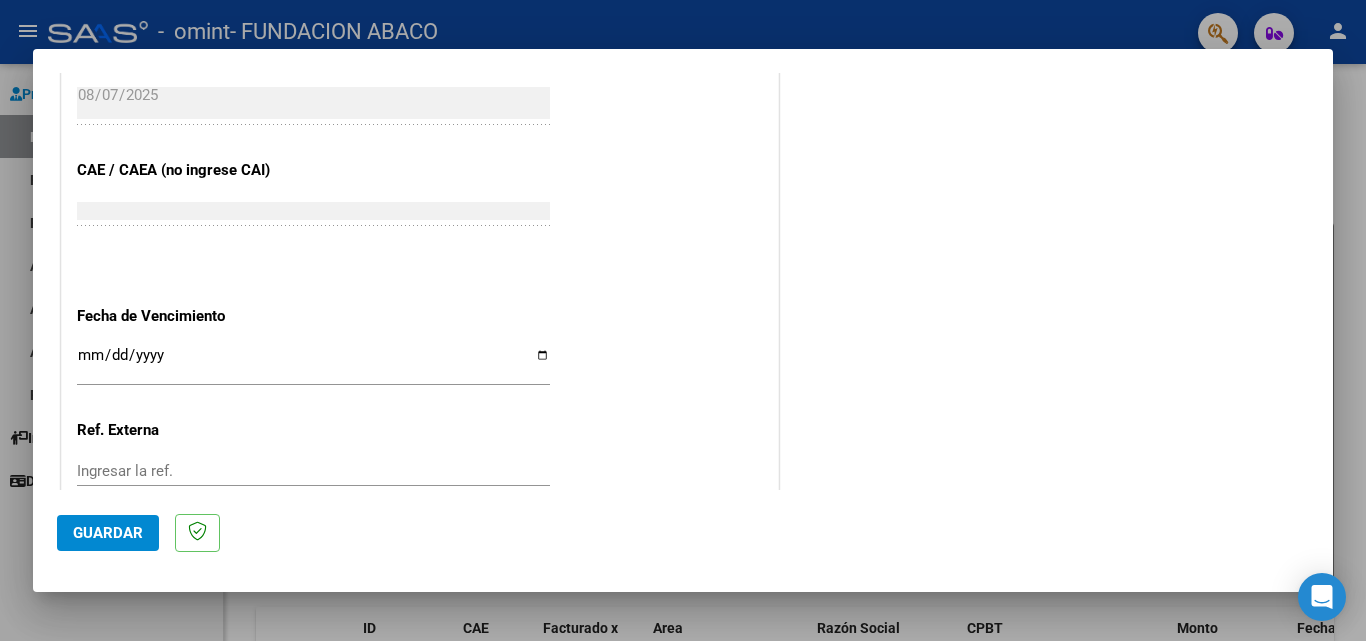 scroll, scrollTop: 1200, scrollLeft: 0, axis: vertical 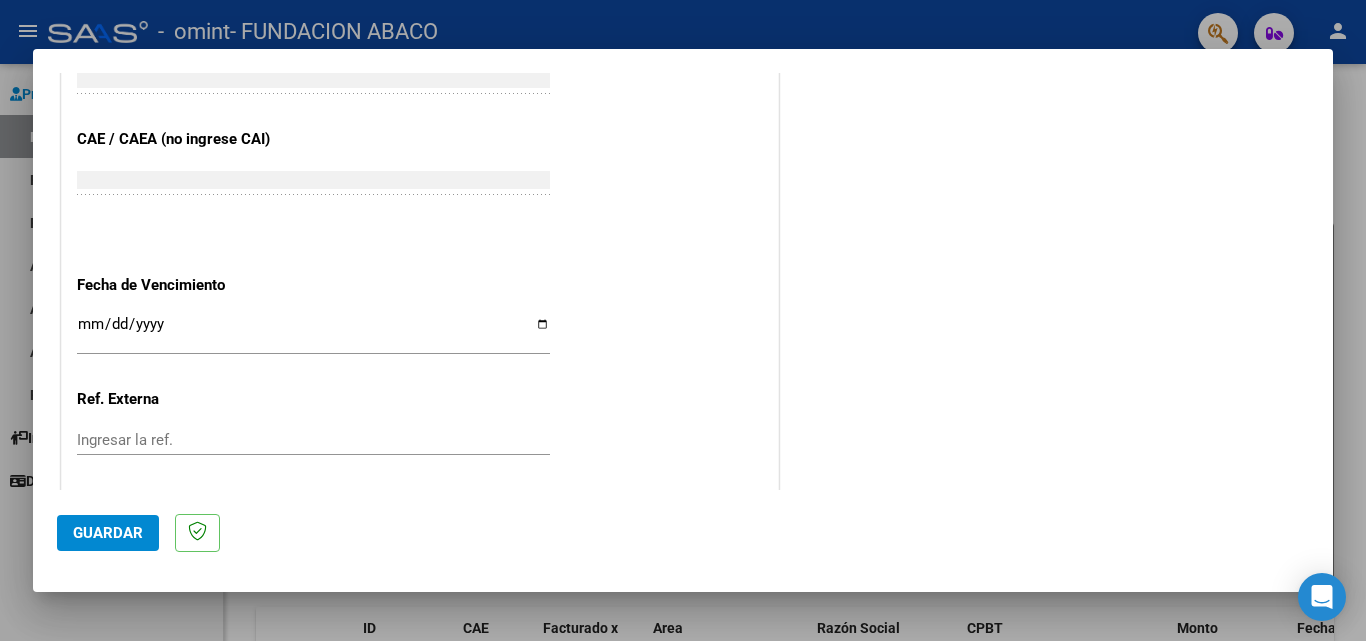 type on "202507" 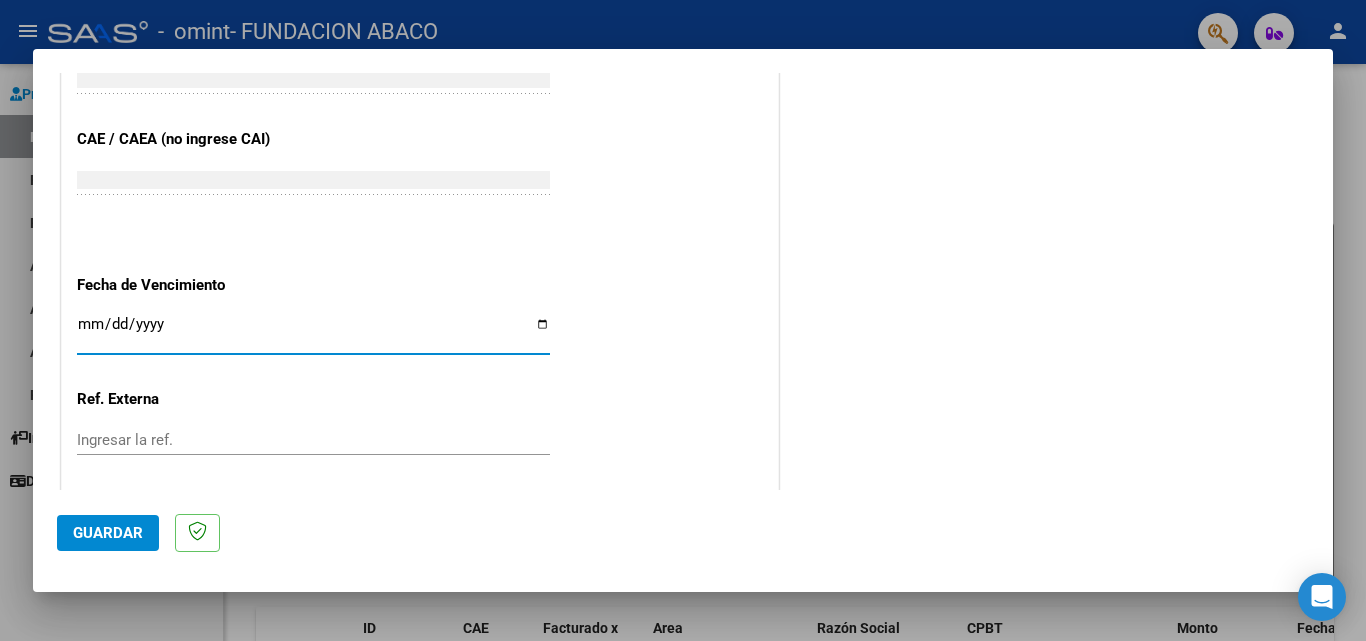 click on "Ingresar la fecha" at bounding box center [313, 332] 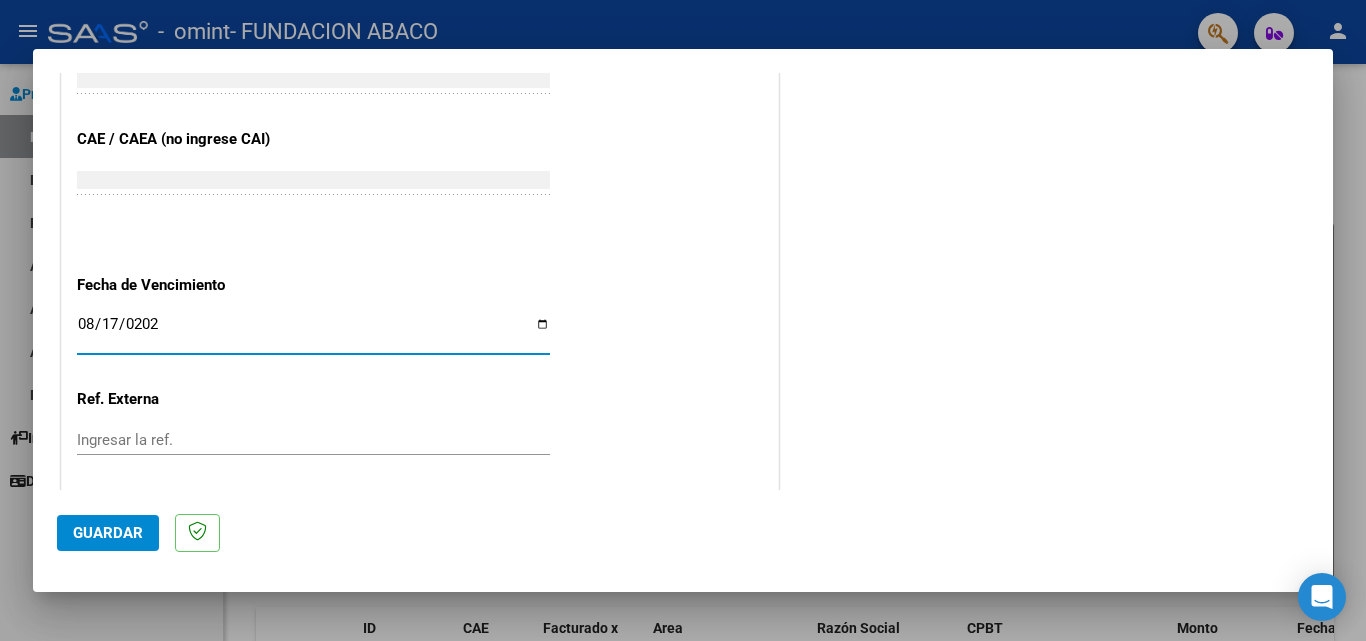 type on "2025-08-17" 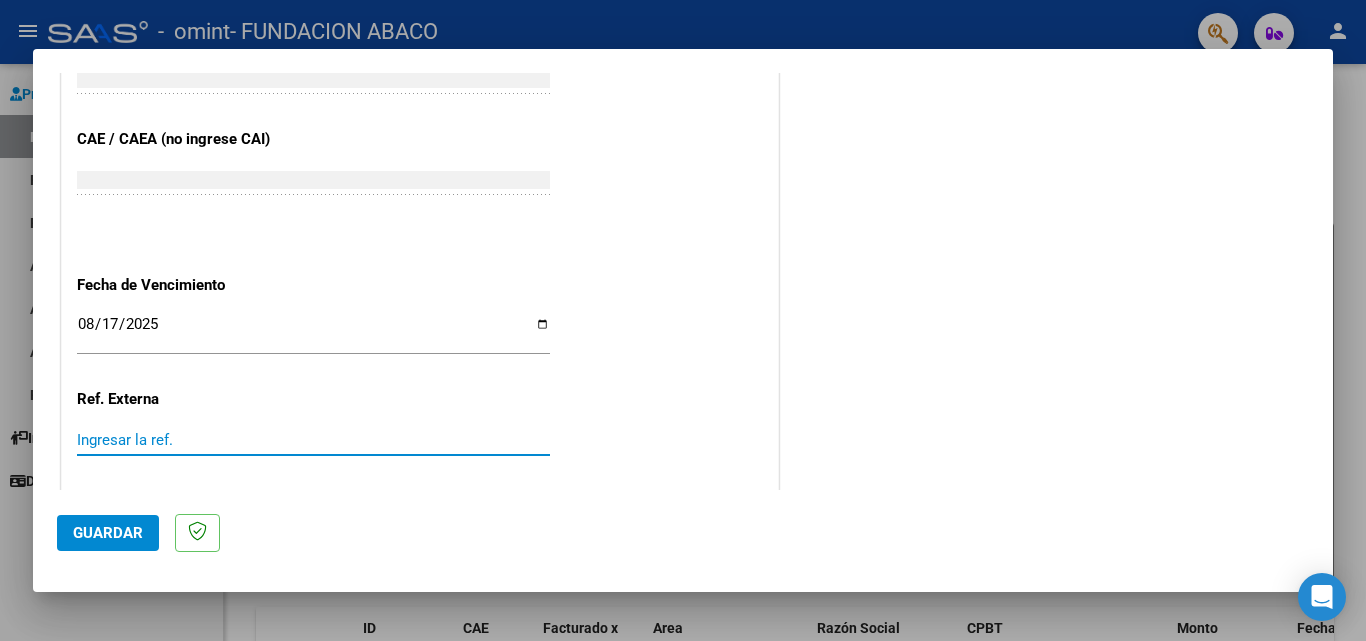 click on "Ingresar la ref." at bounding box center (313, 440) 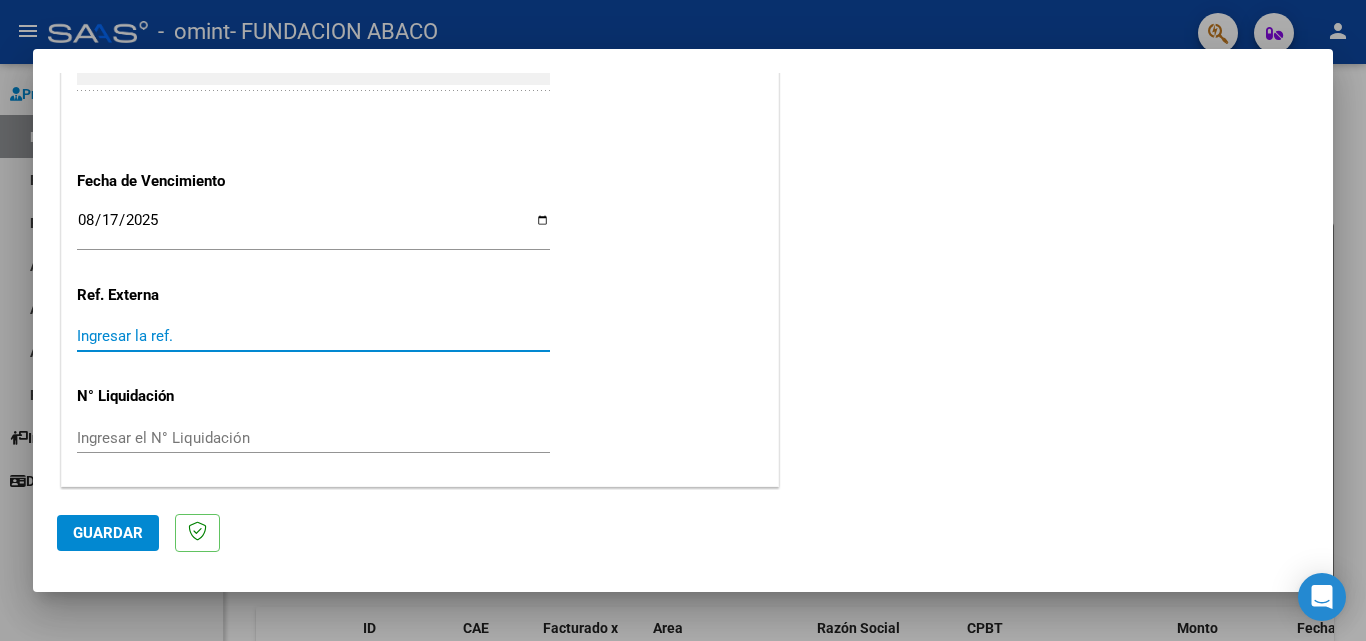 scroll, scrollTop: 1305, scrollLeft: 0, axis: vertical 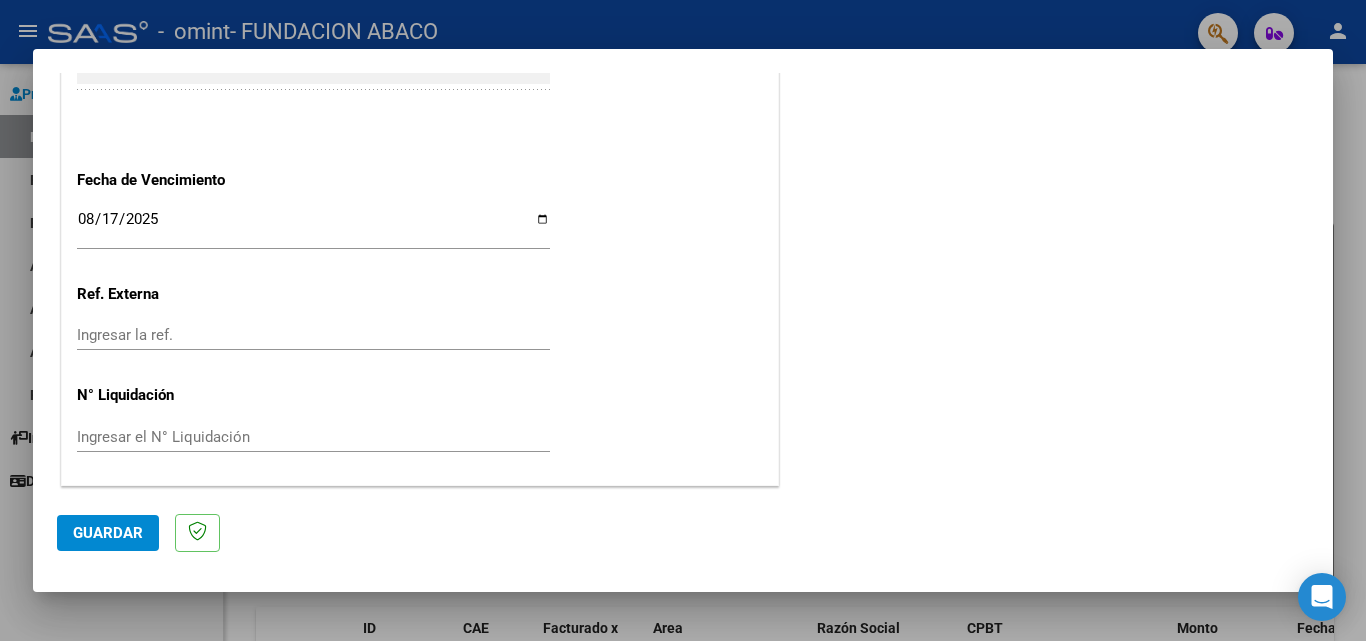click on "CUIT * [CUIT] Ingresar CUIT ANALISIS PRESTADOR Area destinado * Integración Seleccionar Area Luego de guardar debe preaprobar la factura asociandola a un legajo de integración y subir la documentación respaldatoria (planilla de asistencia o ddjj para período de aislamiento) Período de Prestación (Ej: 202305 para Mayo 2023 202507 Ingrese el Período de Prestación como indica el ejemplo Comprobante Tipo * Factura C Seleccionar Tipo Punto de Venta * 2 Ingresar el Nro. Número * 1198 Ingresar el Nro. Monto * $ 475.830,36 Ingresar el monto Fecha del Cpbt. * 2025-08-07 Ingresar la fecha CAE / CAEA (no ingrese CAI) 75329570677729 Ingresar el CAE o CAEA (no ingrese CAI) Fecha de Vencimiento 2025-08-17 Ingresar la fecha Ref. Externa Ingresar la ref. N° Liquidación Ingresar el N° Liquidación" at bounding box center (420, -249) 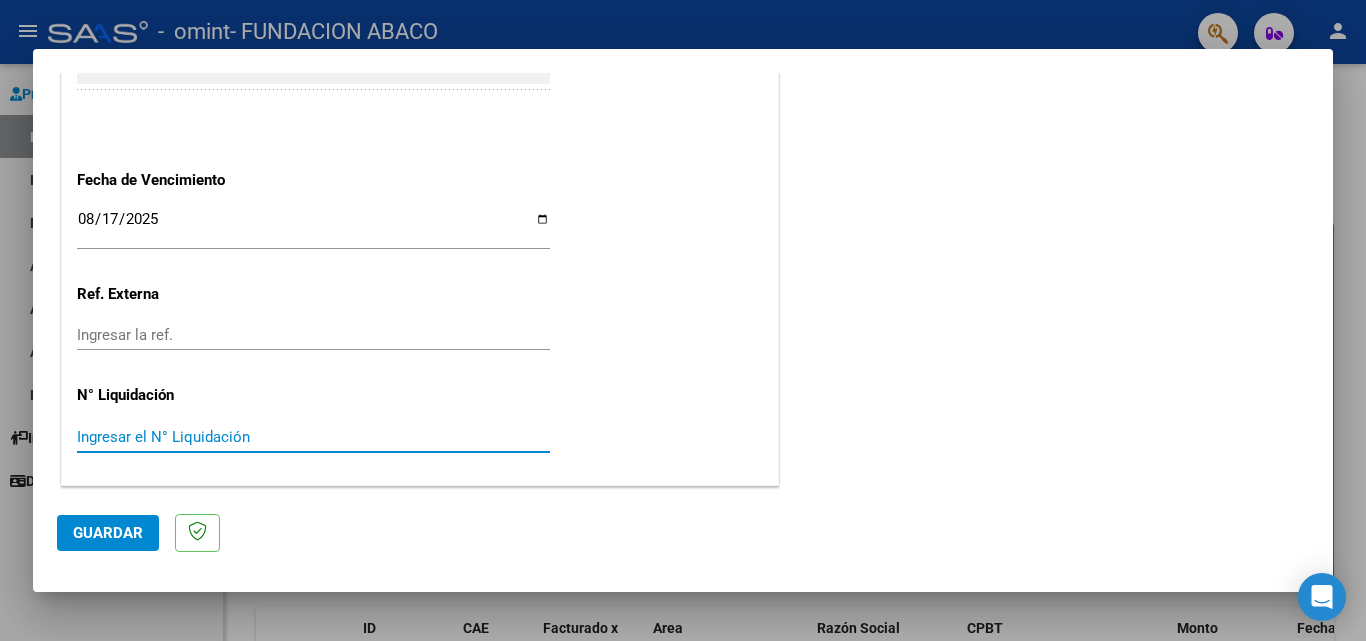 click on "Ingresar el N° Liquidación" at bounding box center [313, 437] 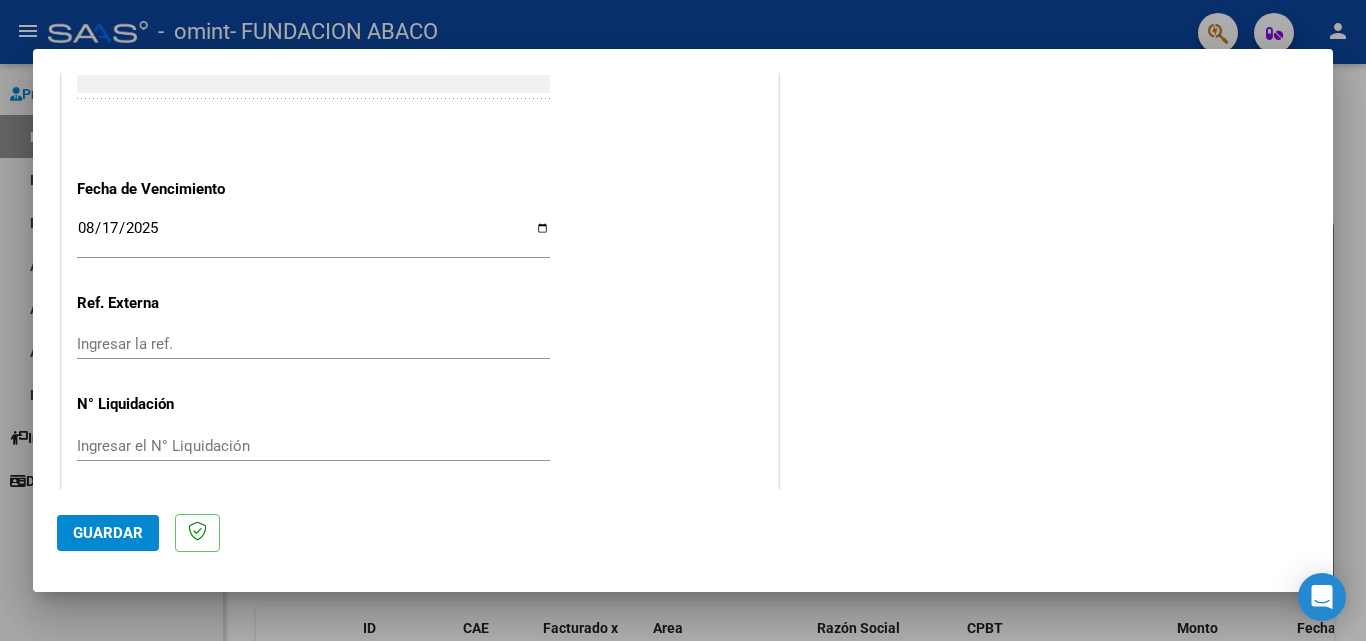 scroll, scrollTop: 1305, scrollLeft: 0, axis: vertical 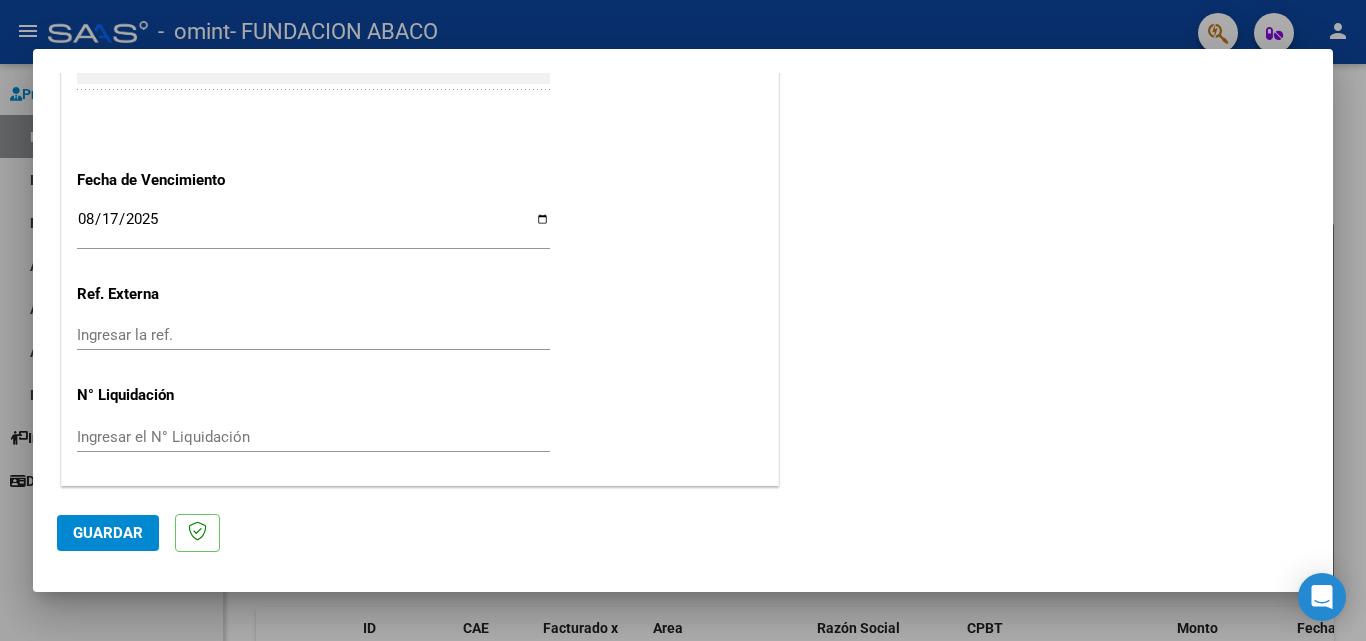 drag, startPoint x: 128, startPoint y: 525, endPoint x: 168, endPoint y: 510, distance: 42.72002 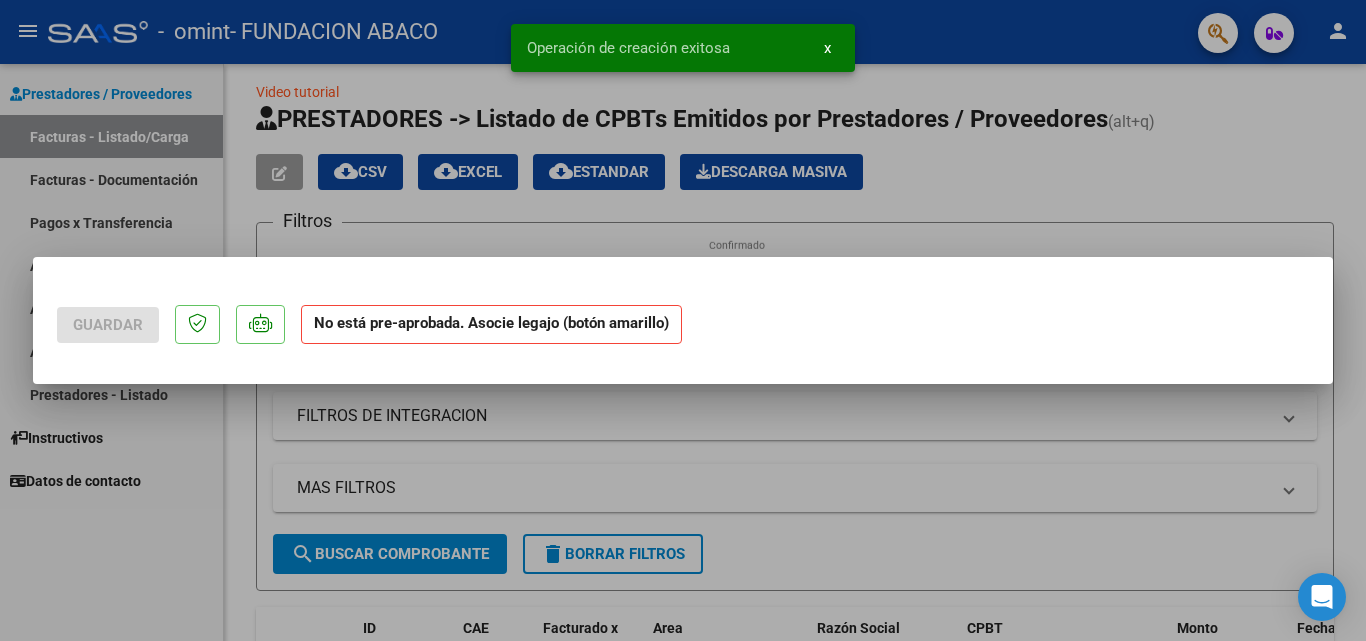 scroll, scrollTop: 0, scrollLeft: 0, axis: both 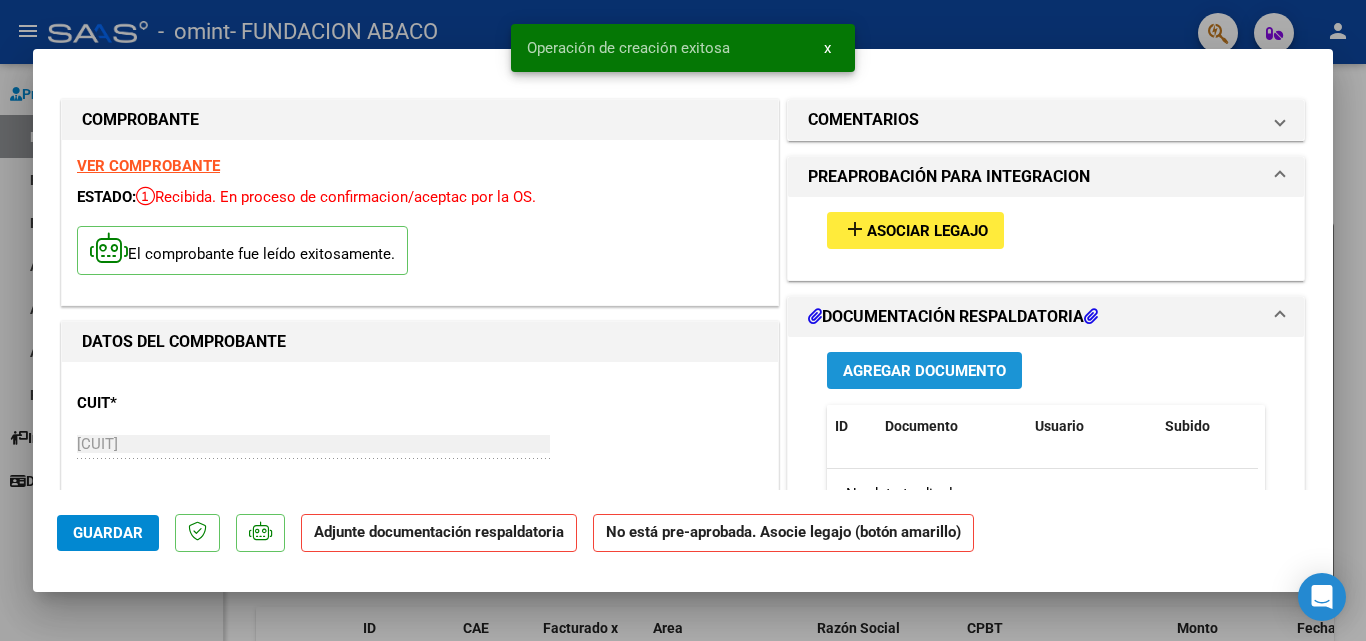 click on "Agregar Documento" at bounding box center [924, 371] 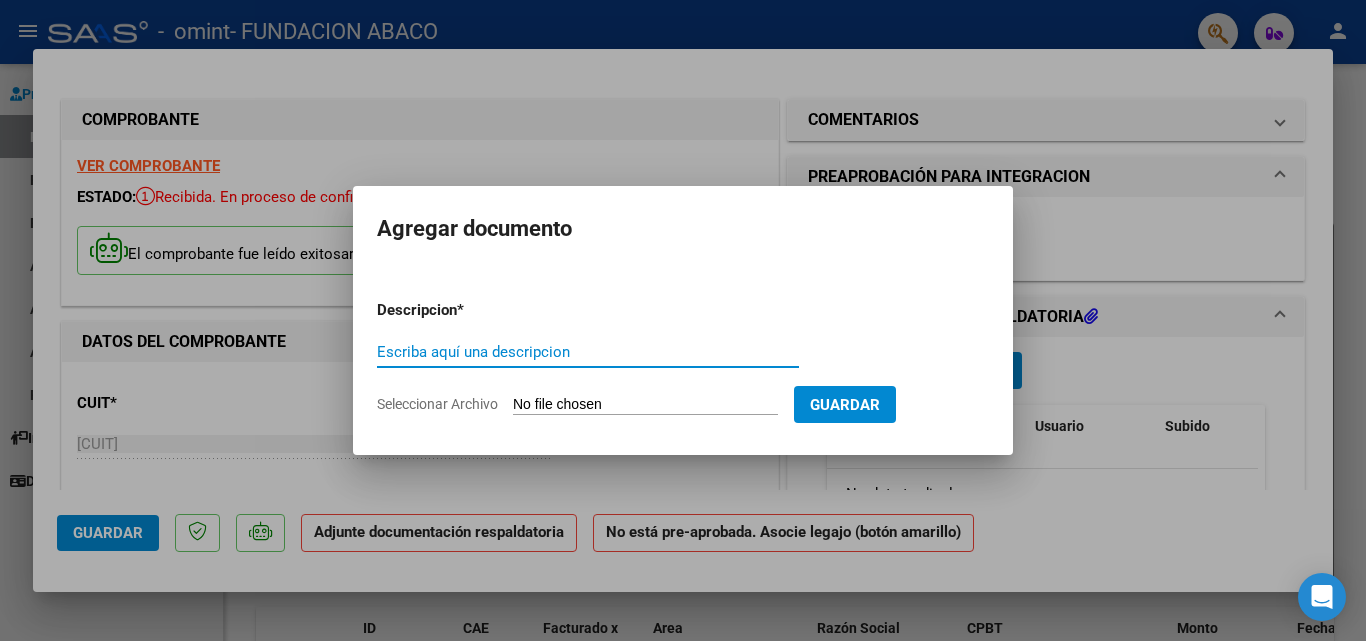 click on "Escriba aquí una descripcion" at bounding box center [588, 352] 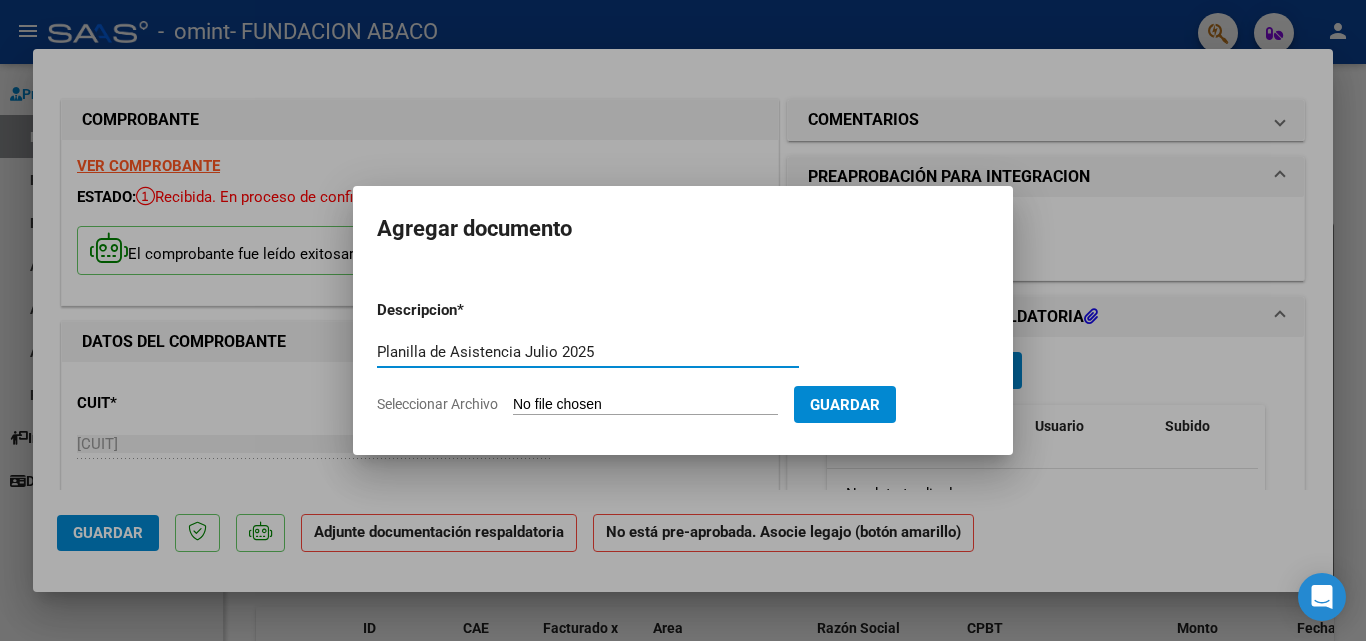 type on "Planilla de Asistencia Julio 2025" 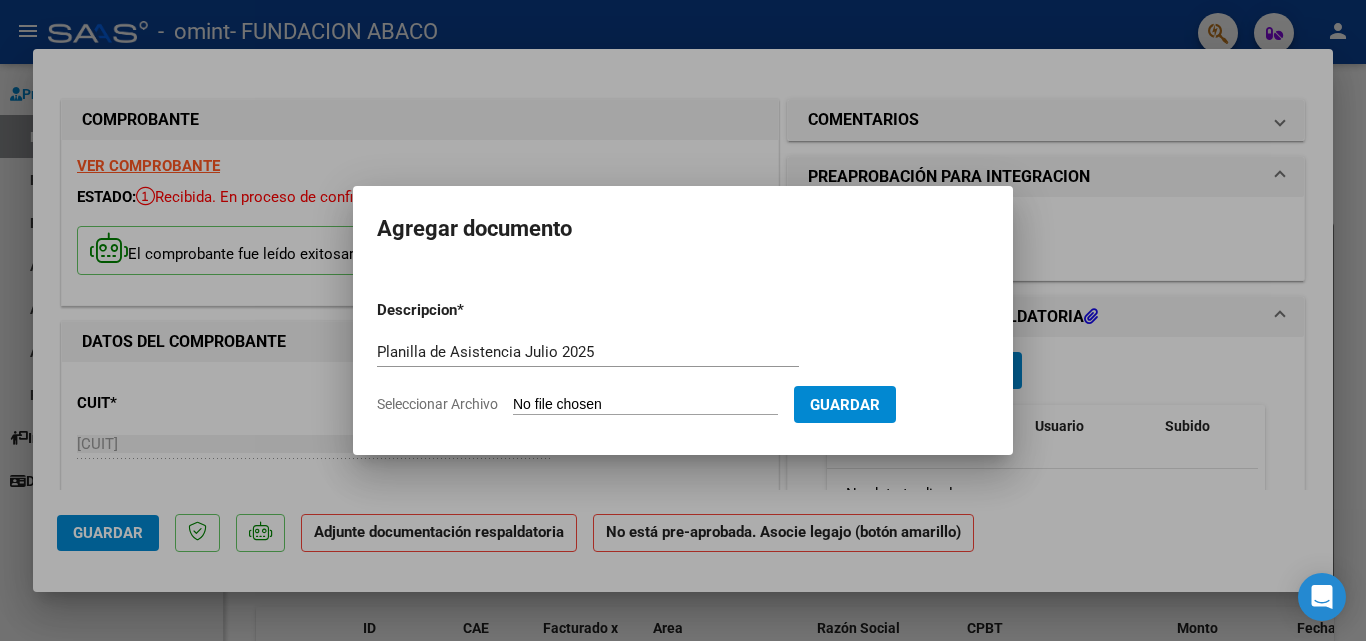 click on "Seleccionar Archivo" at bounding box center [645, 405] 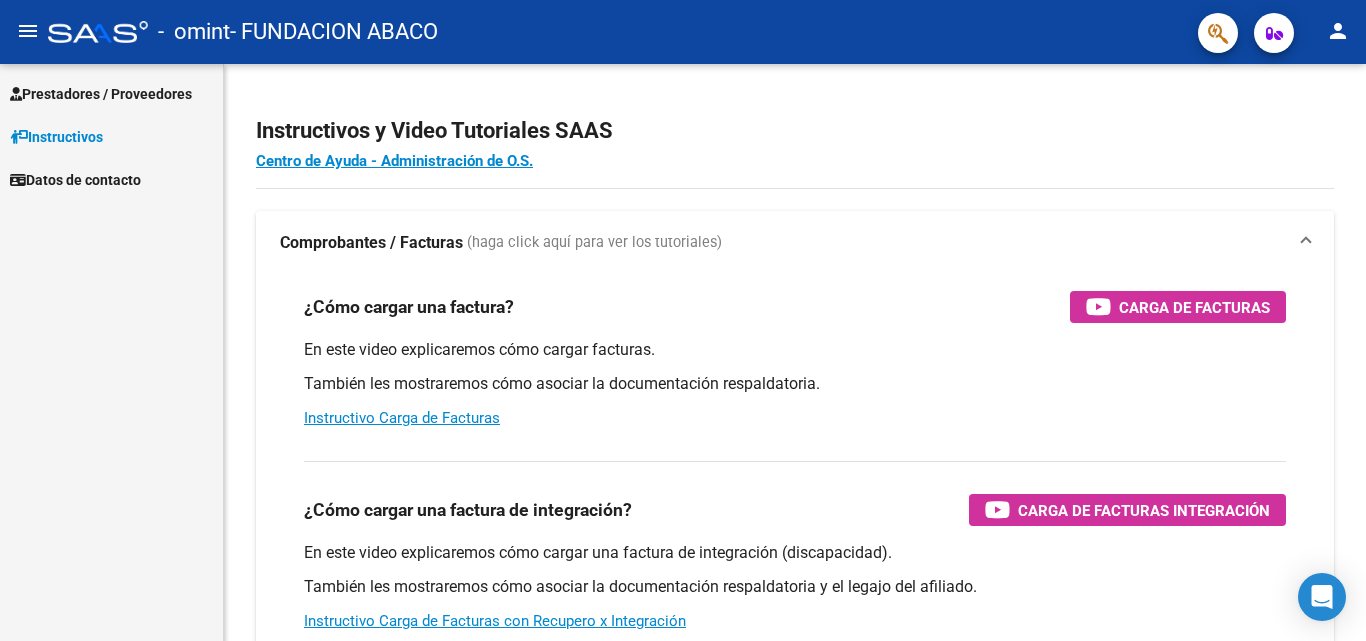 scroll, scrollTop: 0, scrollLeft: 0, axis: both 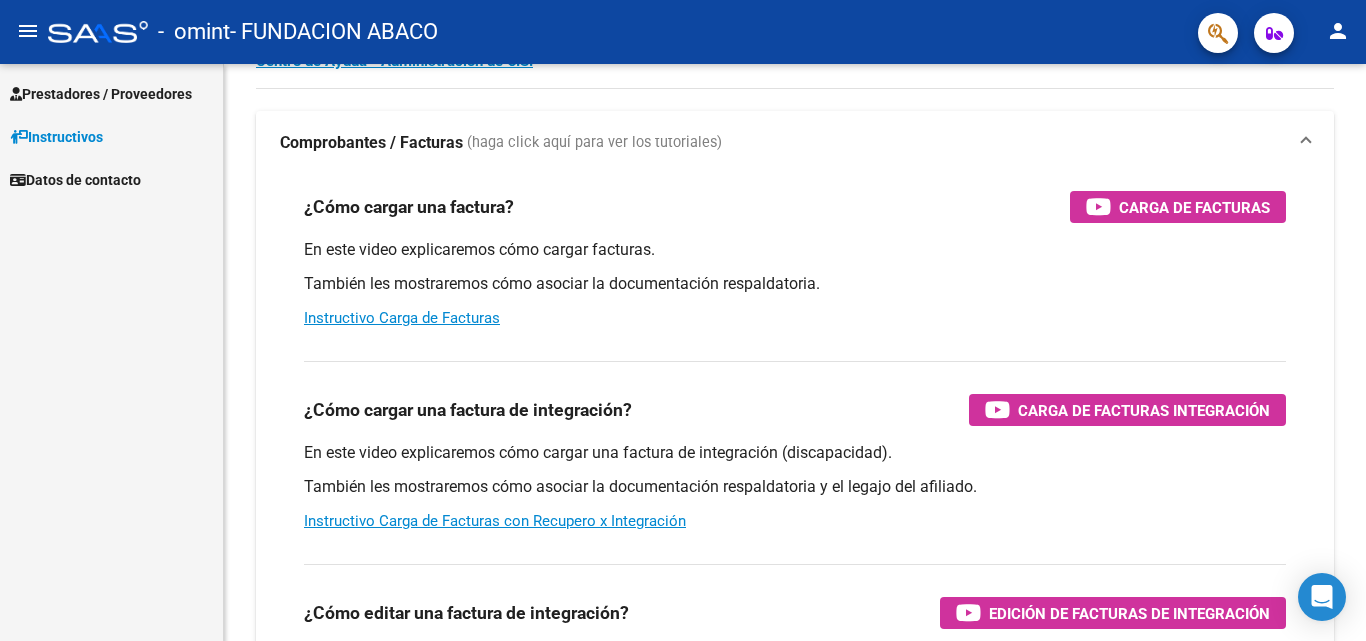 click on "Prestadores / Proveedores" at bounding box center [101, 94] 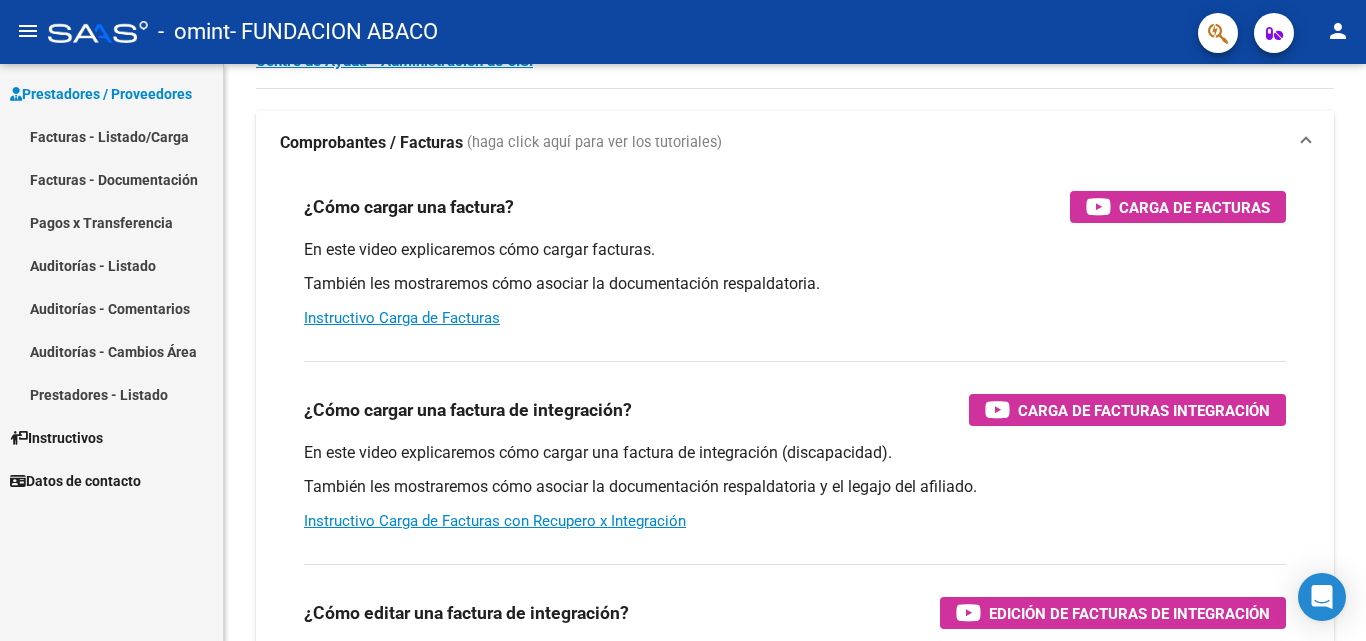 click on "Facturas - Listado/Carga" at bounding box center [111, 136] 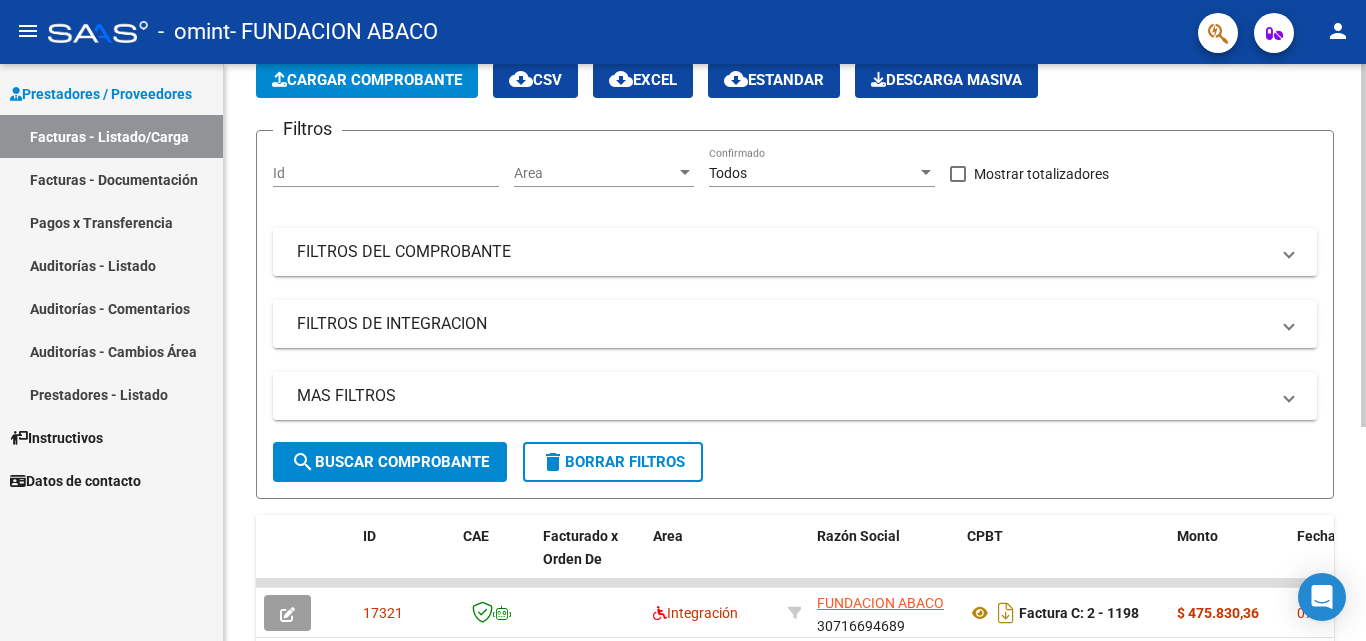 scroll, scrollTop: 100, scrollLeft: 0, axis: vertical 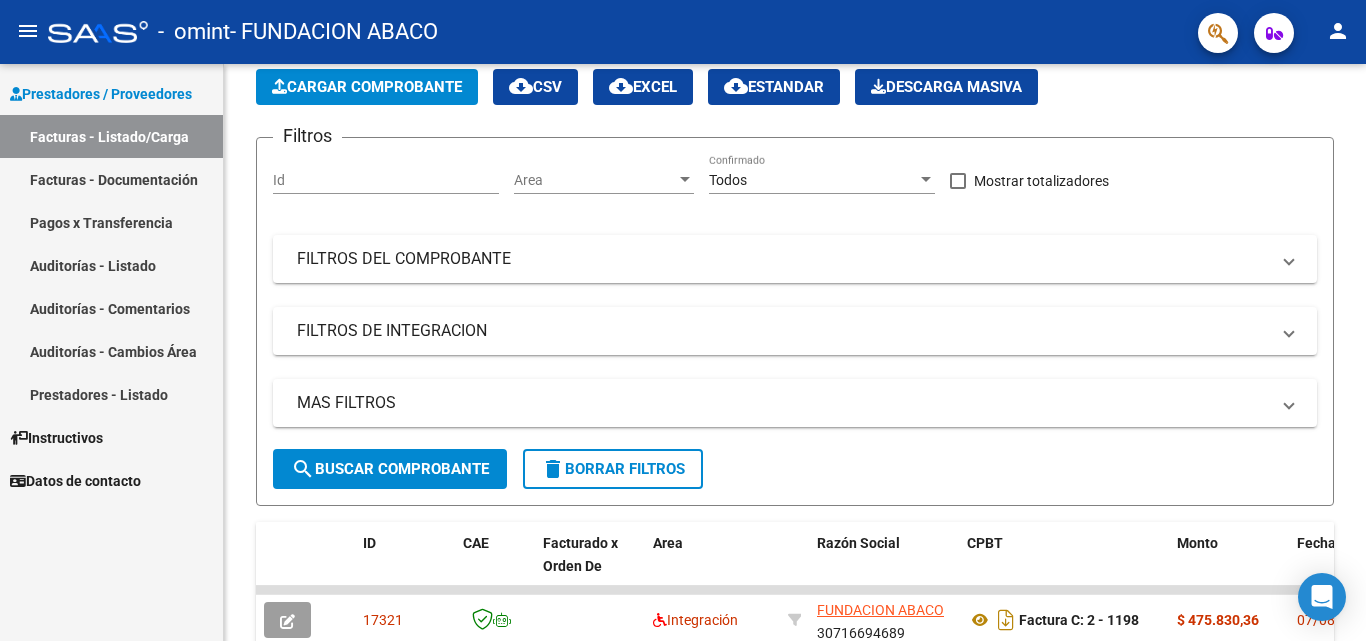 click on "Facturas - Documentación" at bounding box center [111, 179] 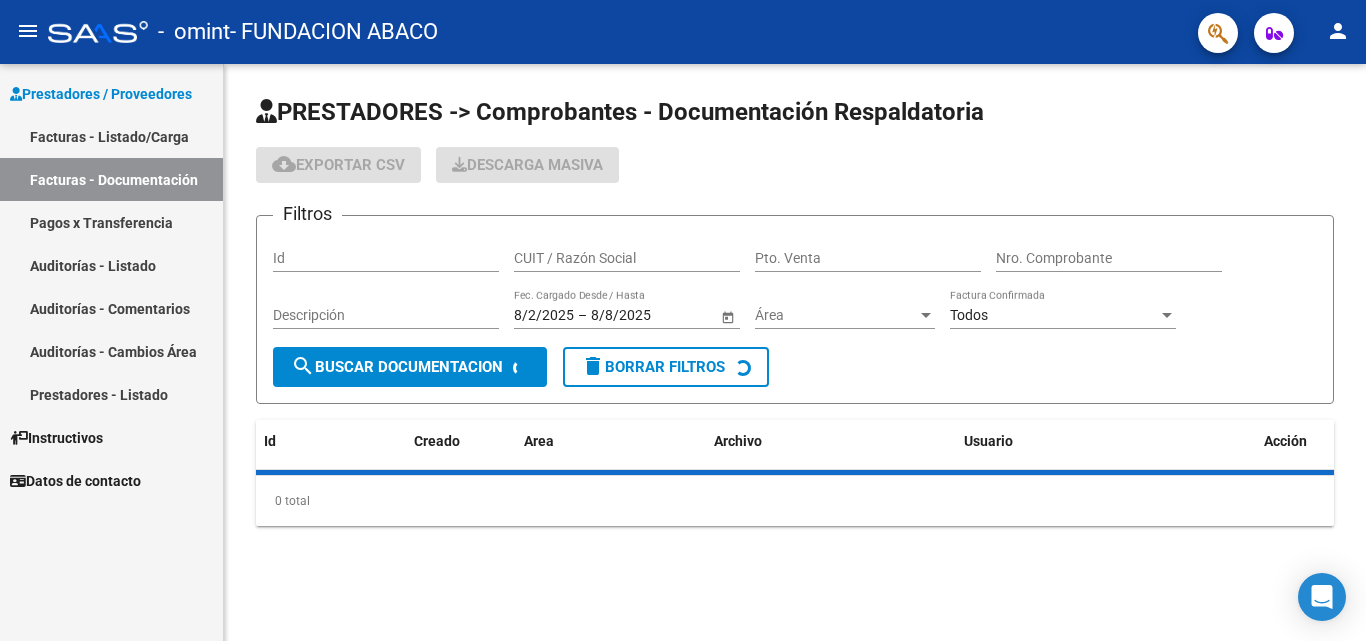 scroll, scrollTop: 0, scrollLeft: 0, axis: both 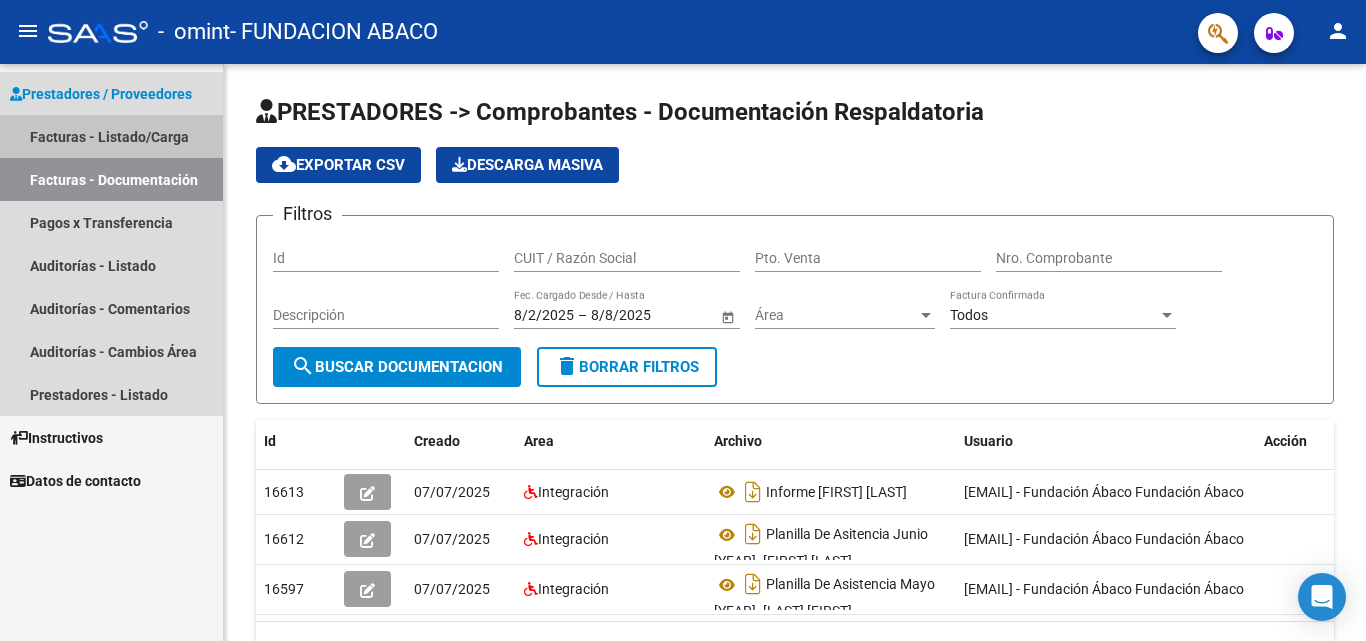 click on "Facturas - Listado/Carga" at bounding box center (111, 136) 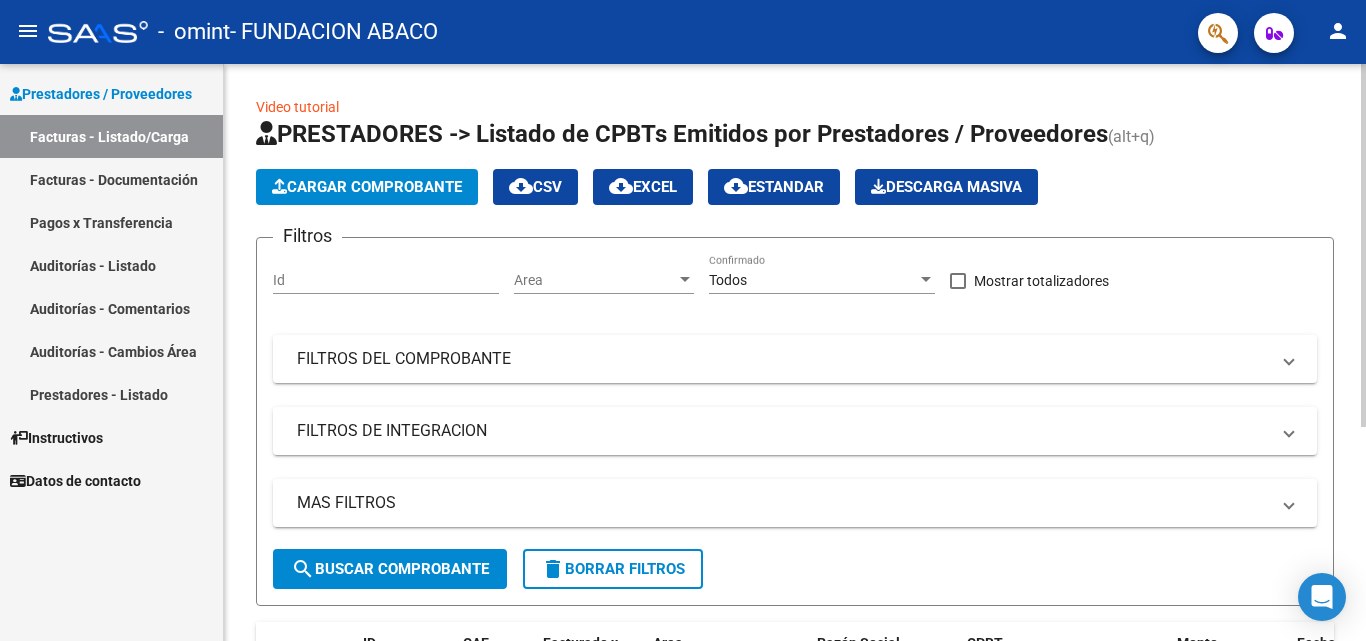 click on "Cargar Comprobante" 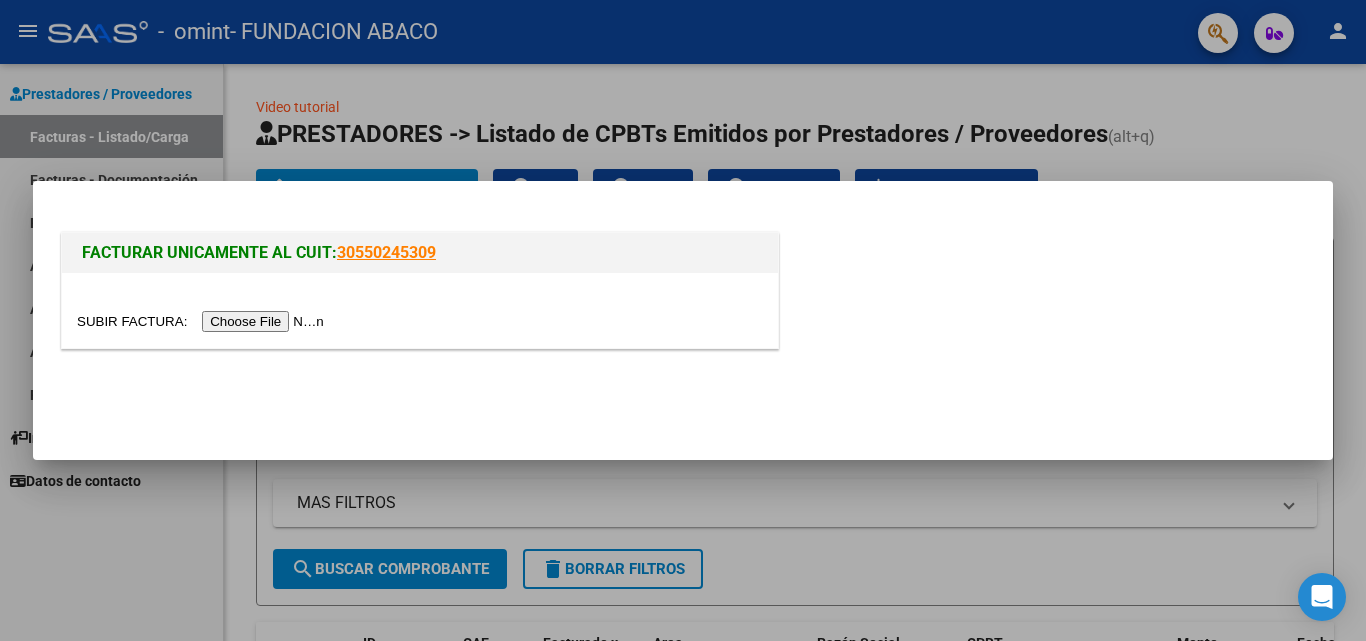 click at bounding box center [203, 321] 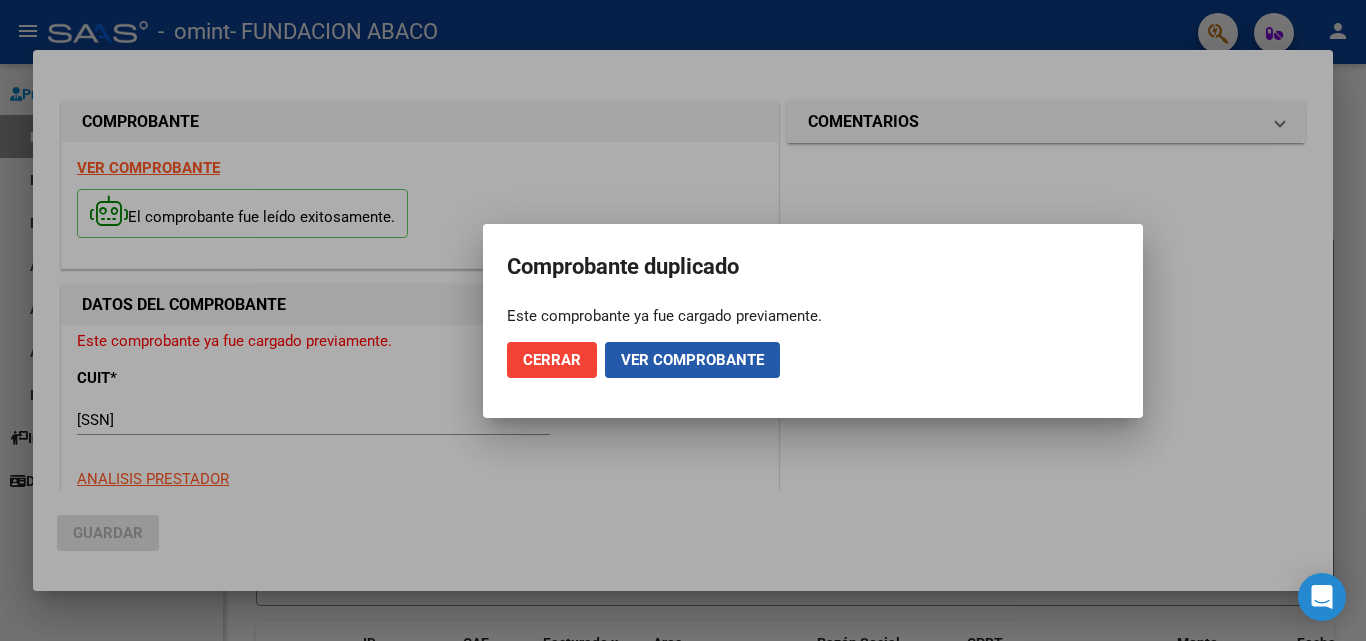 click on "Ver comprobante" 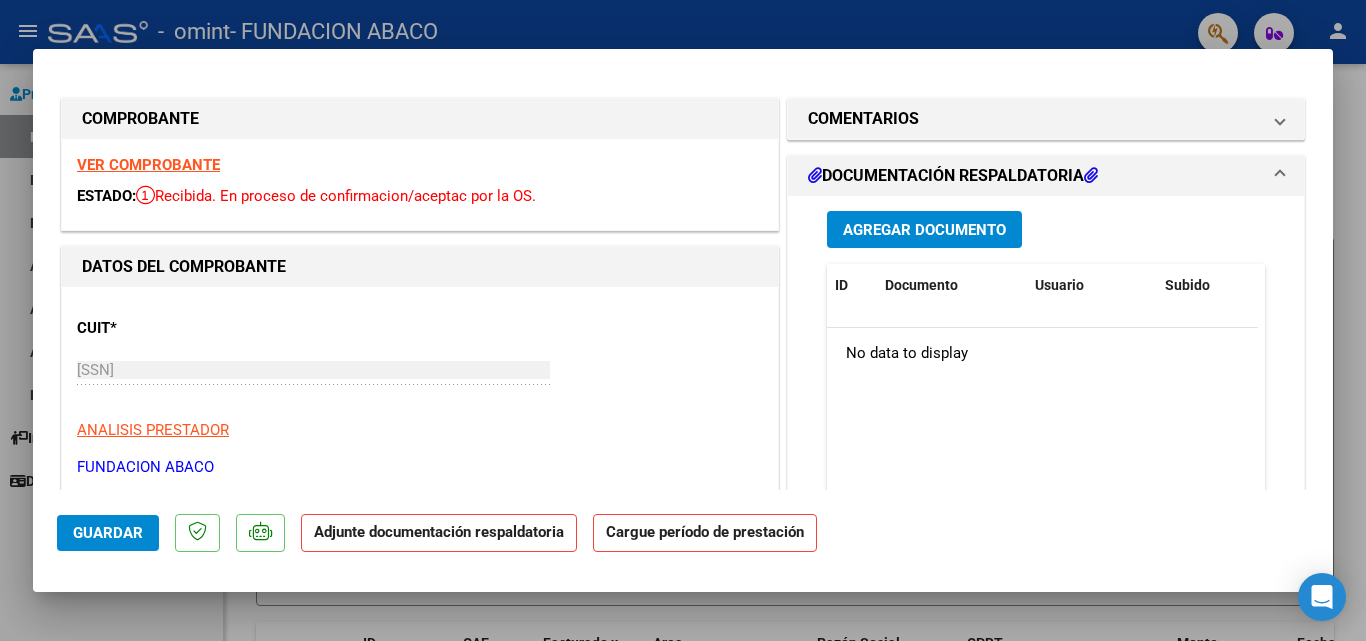scroll, scrollTop: 0, scrollLeft: 0, axis: both 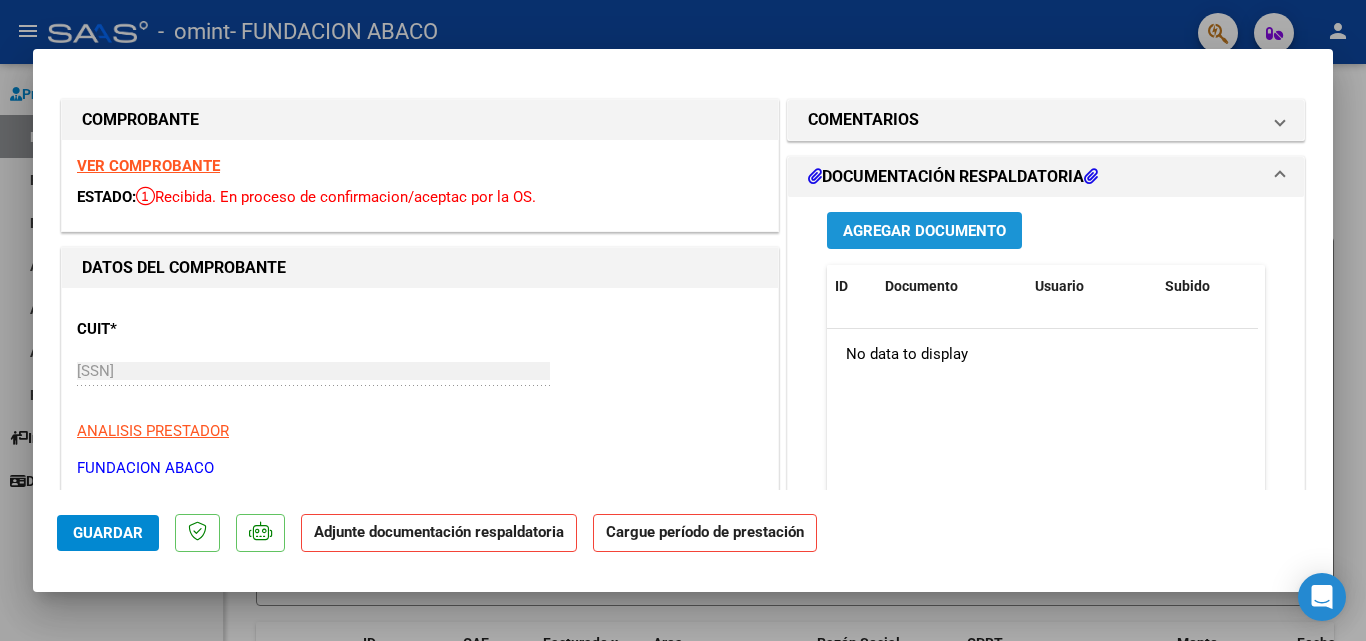 click on "Agregar Documento" at bounding box center (924, 231) 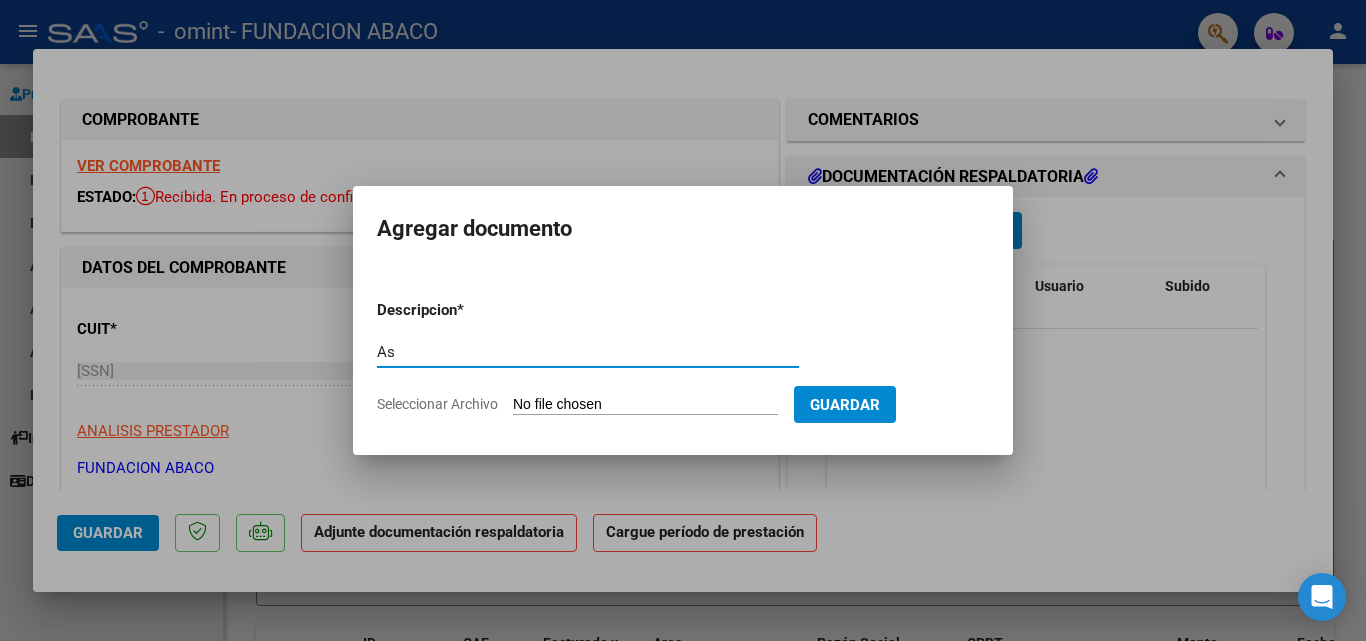 type on "A" 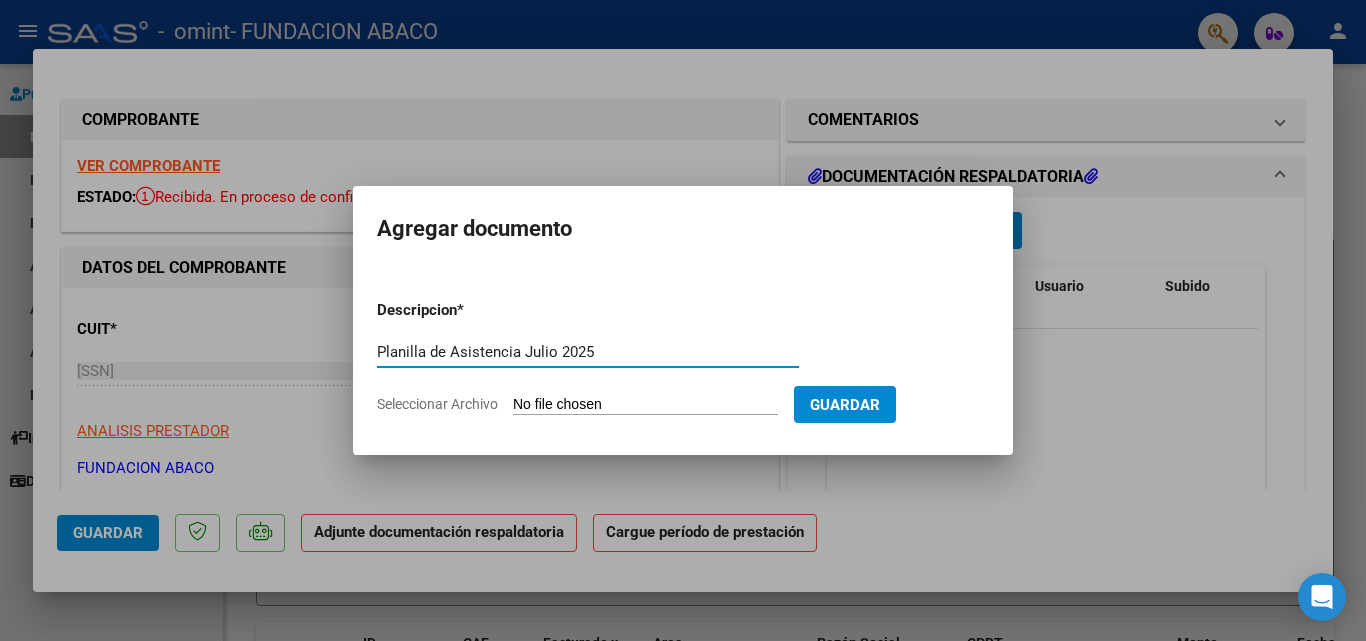 type on "Planilla de Asistencia Julio 2025" 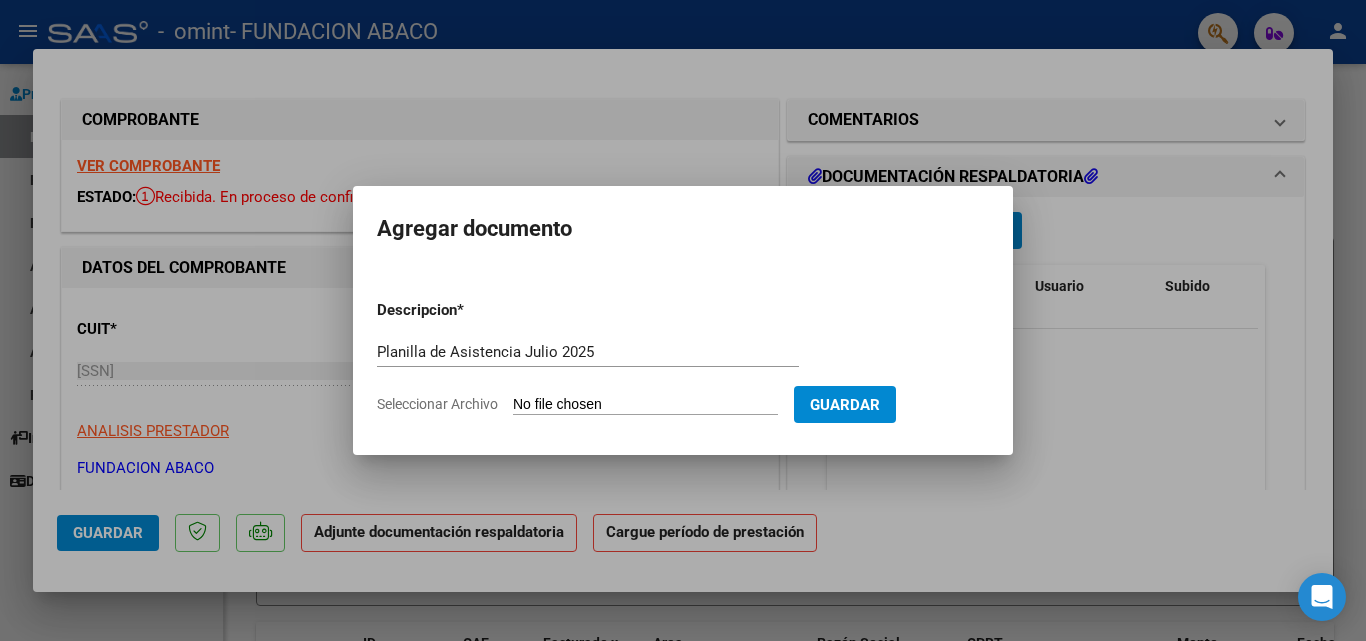 click on "Seleccionar Archivo" at bounding box center [645, 405] 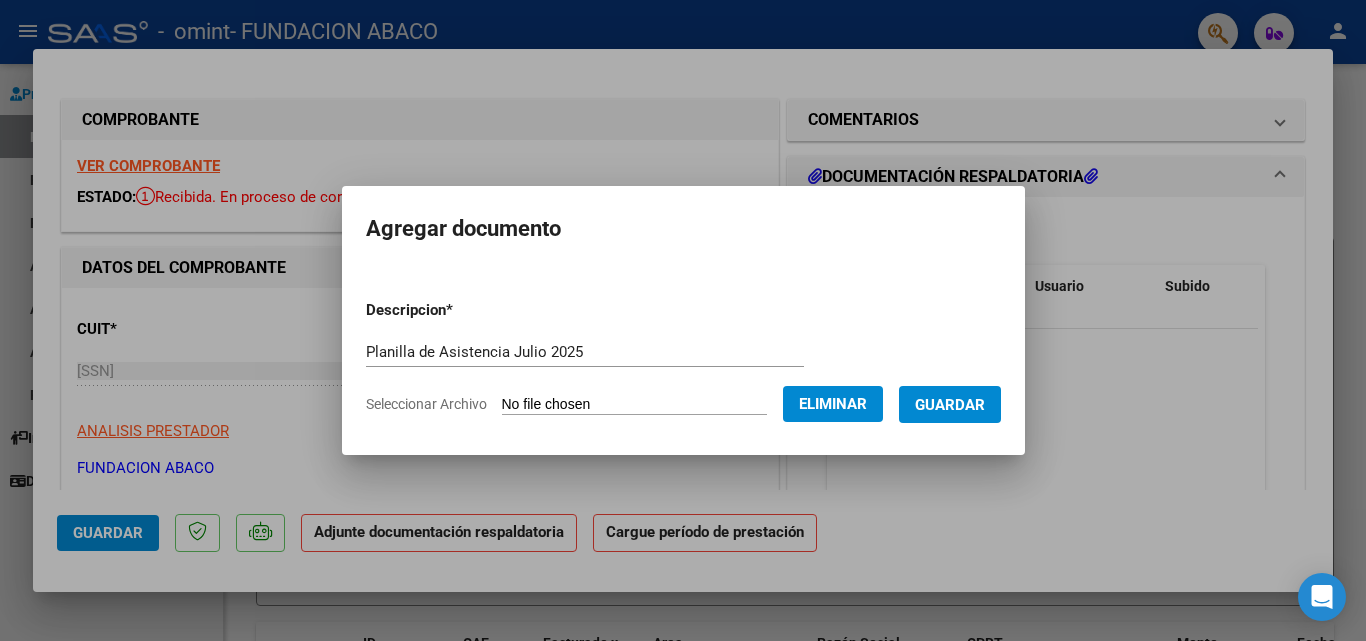 click on "Guardar" at bounding box center (950, 405) 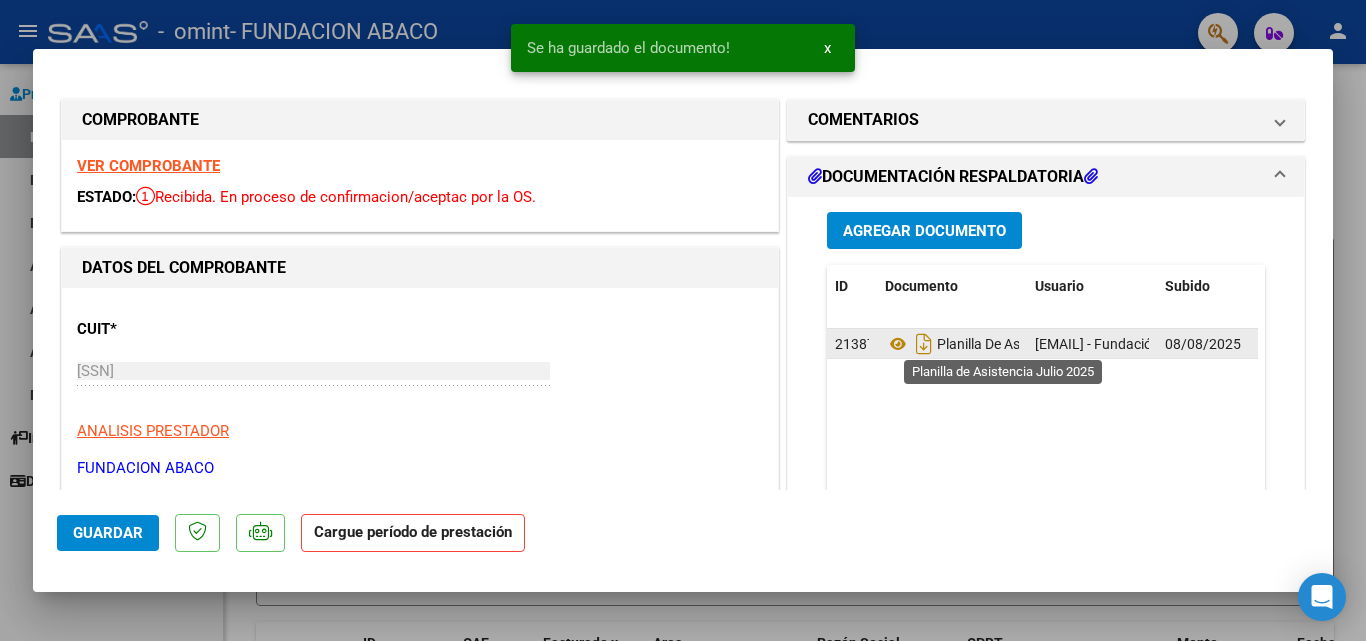 click on "Planilla De Asistencia Julio 2025" 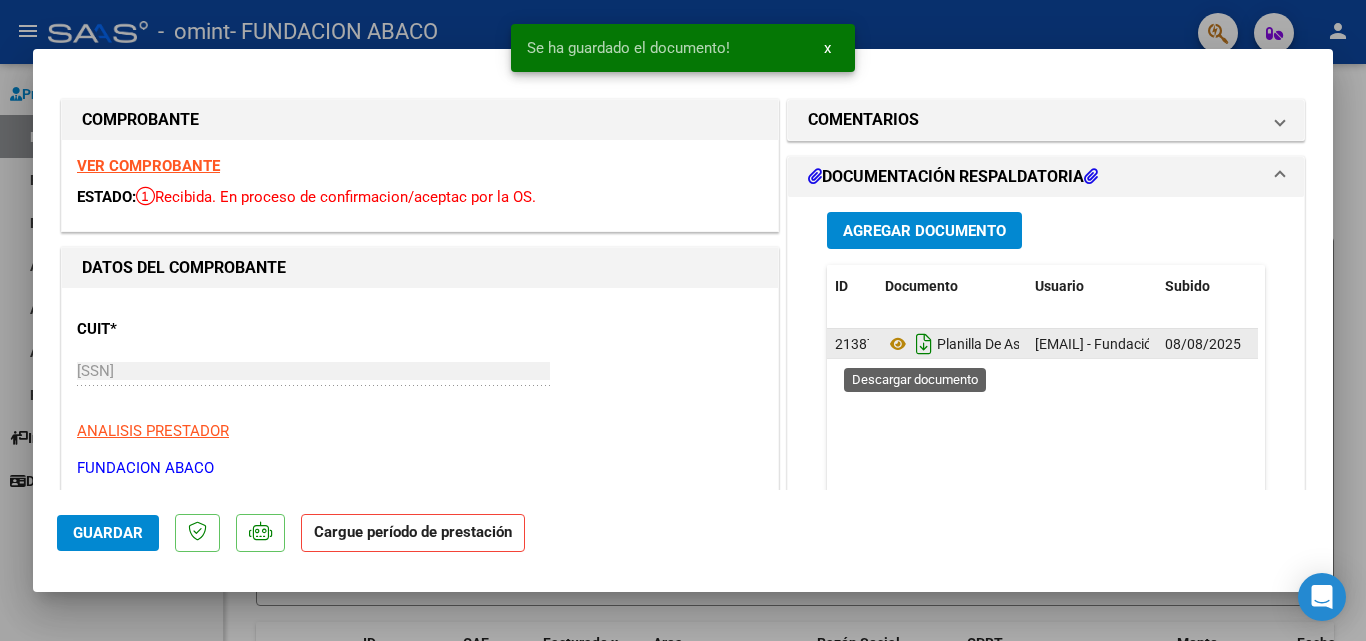 click 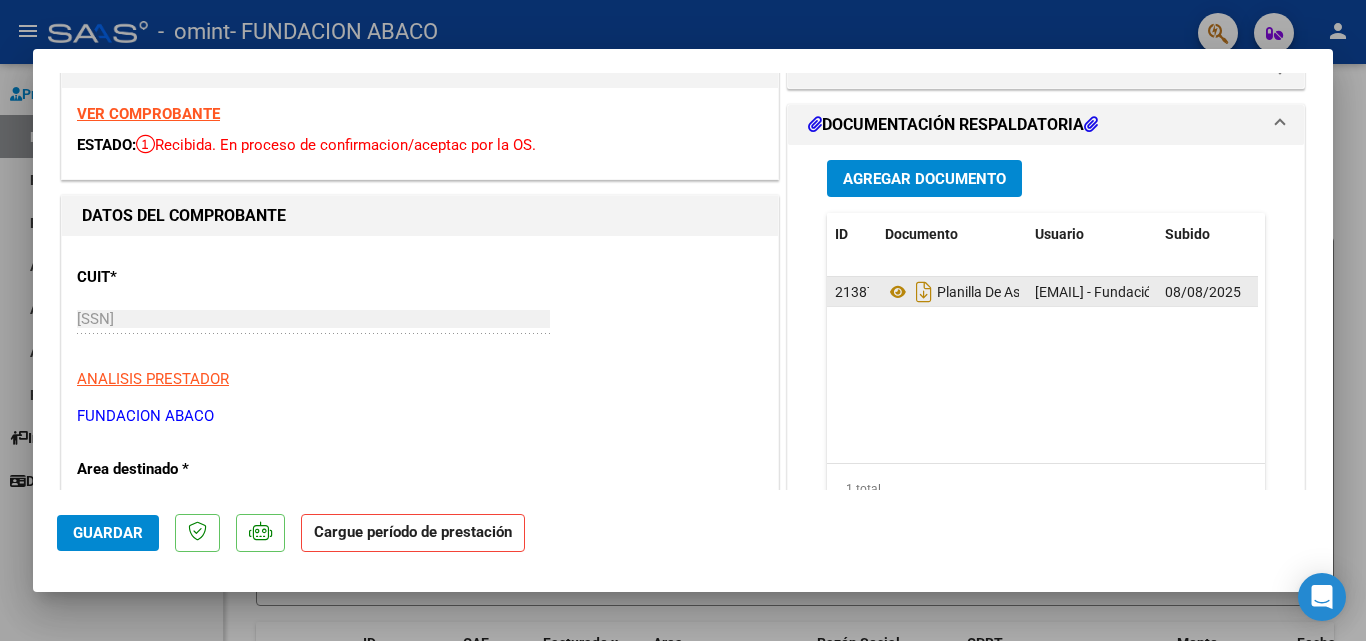 scroll, scrollTop: 100, scrollLeft: 0, axis: vertical 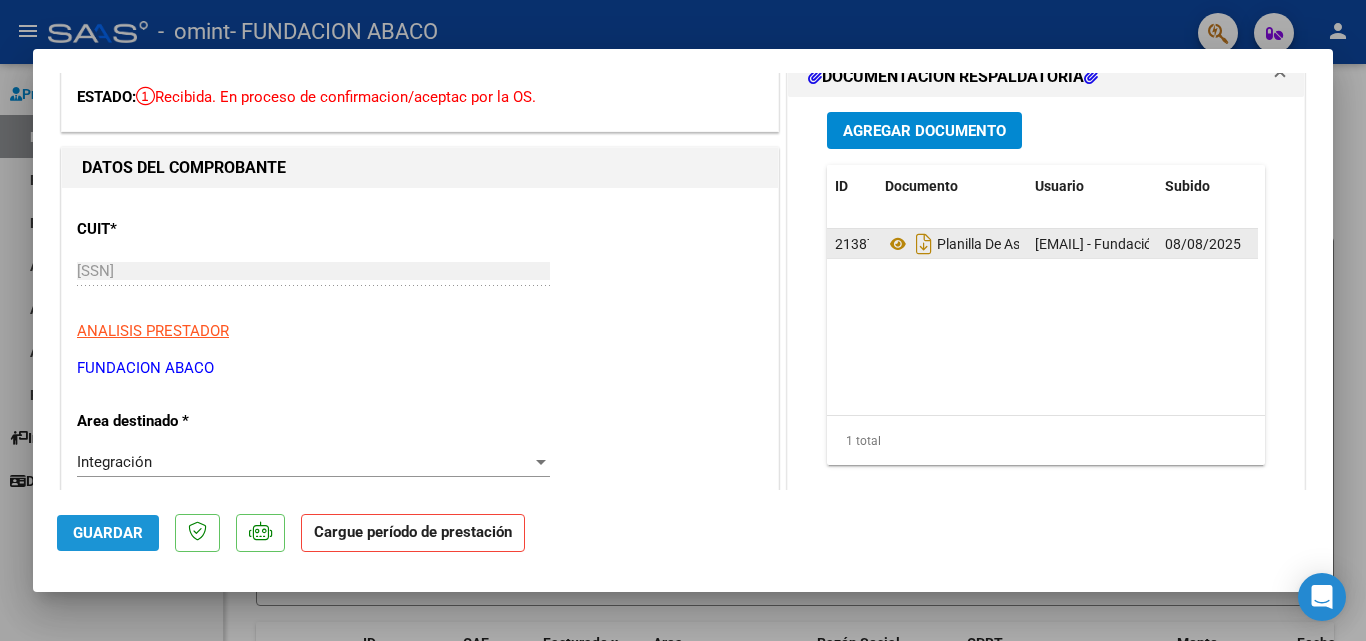 click on "Guardar" 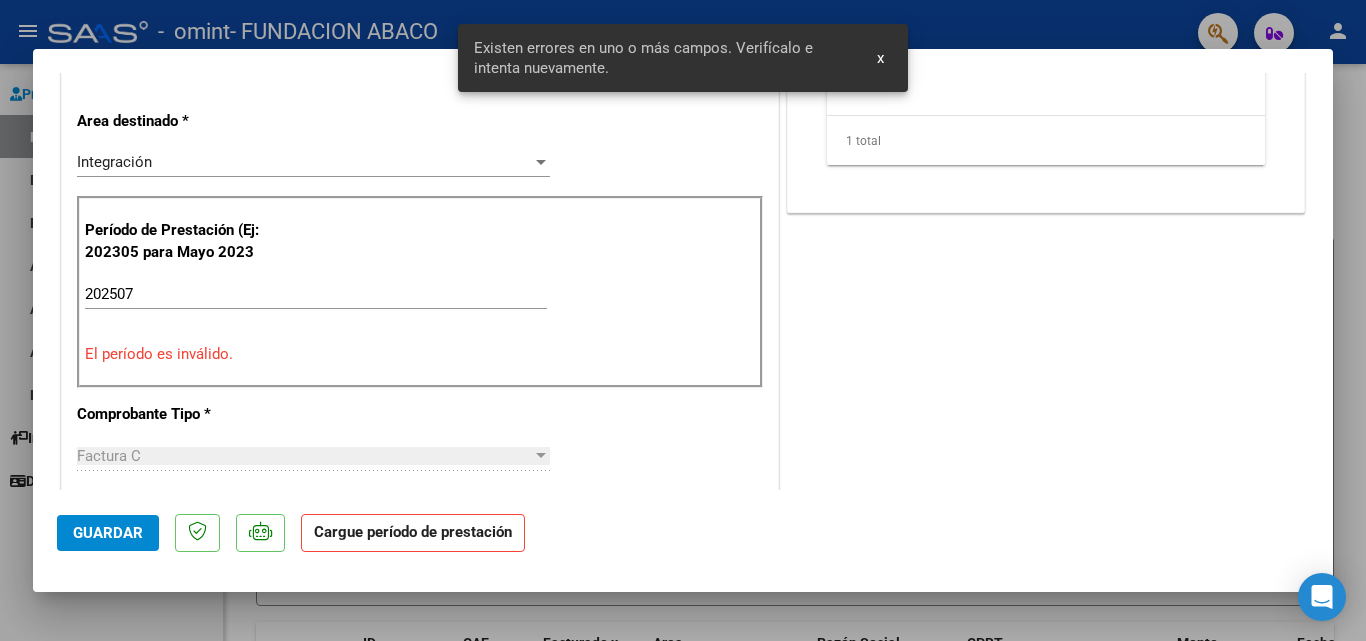 scroll, scrollTop: 392, scrollLeft: 0, axis: vertical 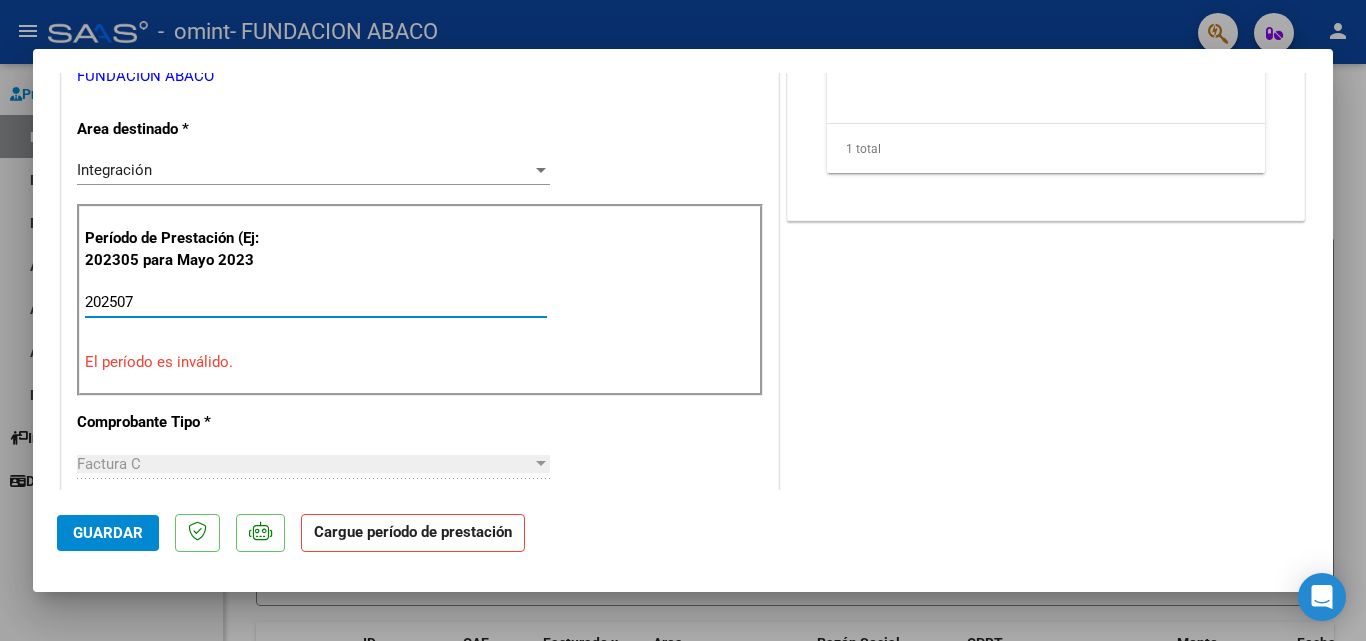 click on "202507" at bounding box center [316, 302] 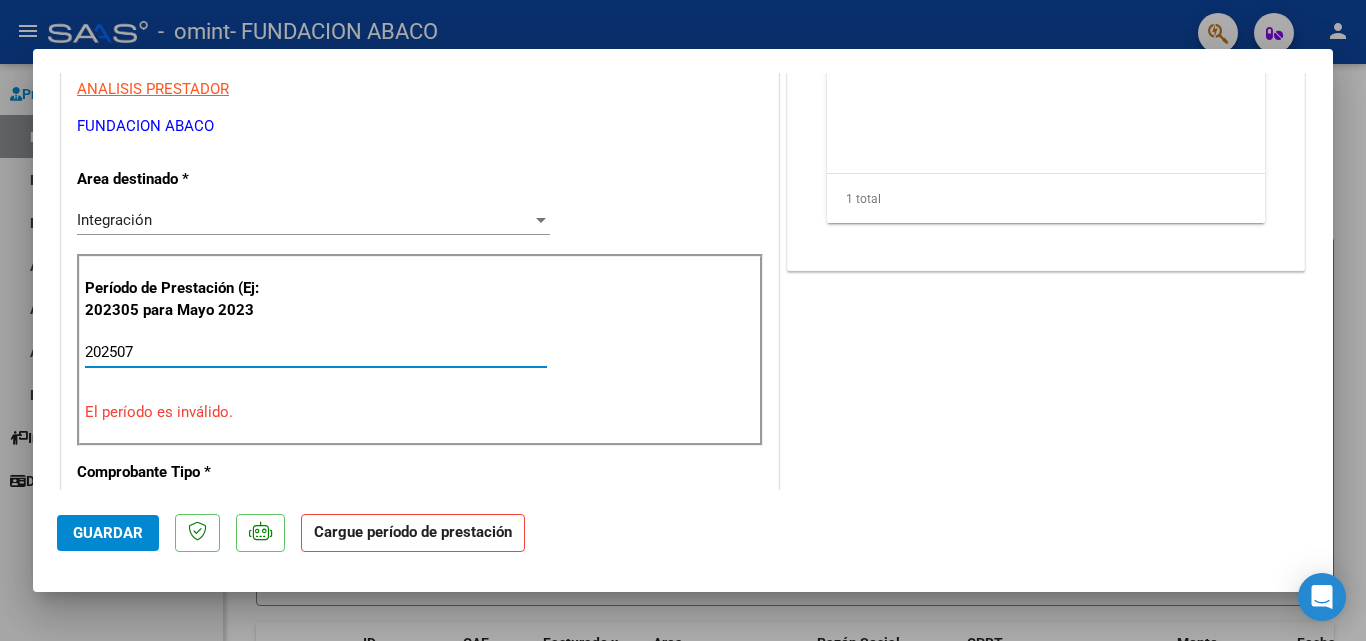 scroll, scrollTop: 400, scrollLeft: 0, axis: vertical 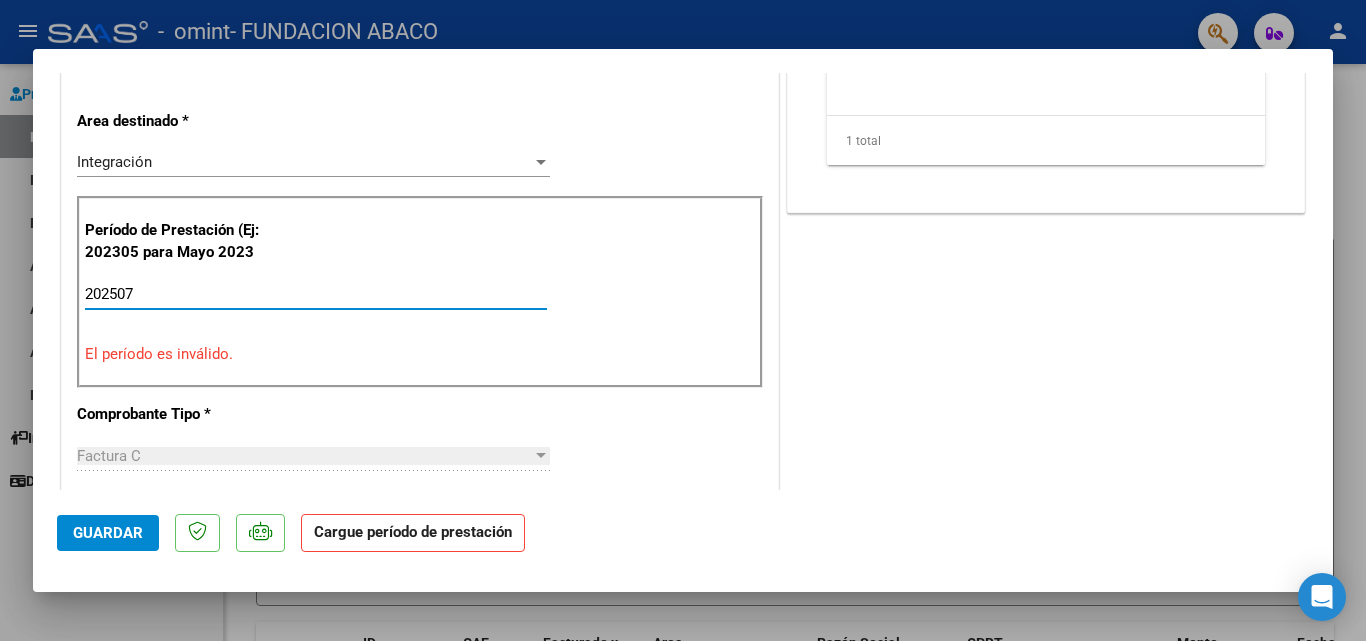 click on "202507" at bounding box center [316, 294] 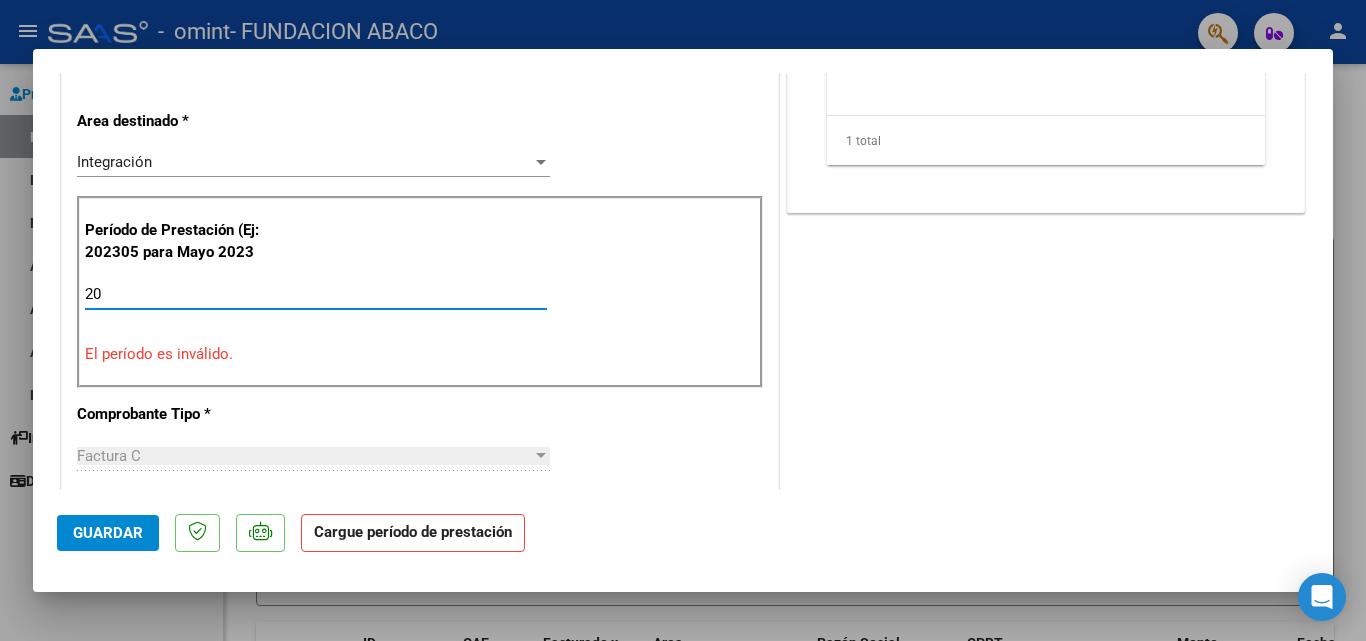 type on "2" 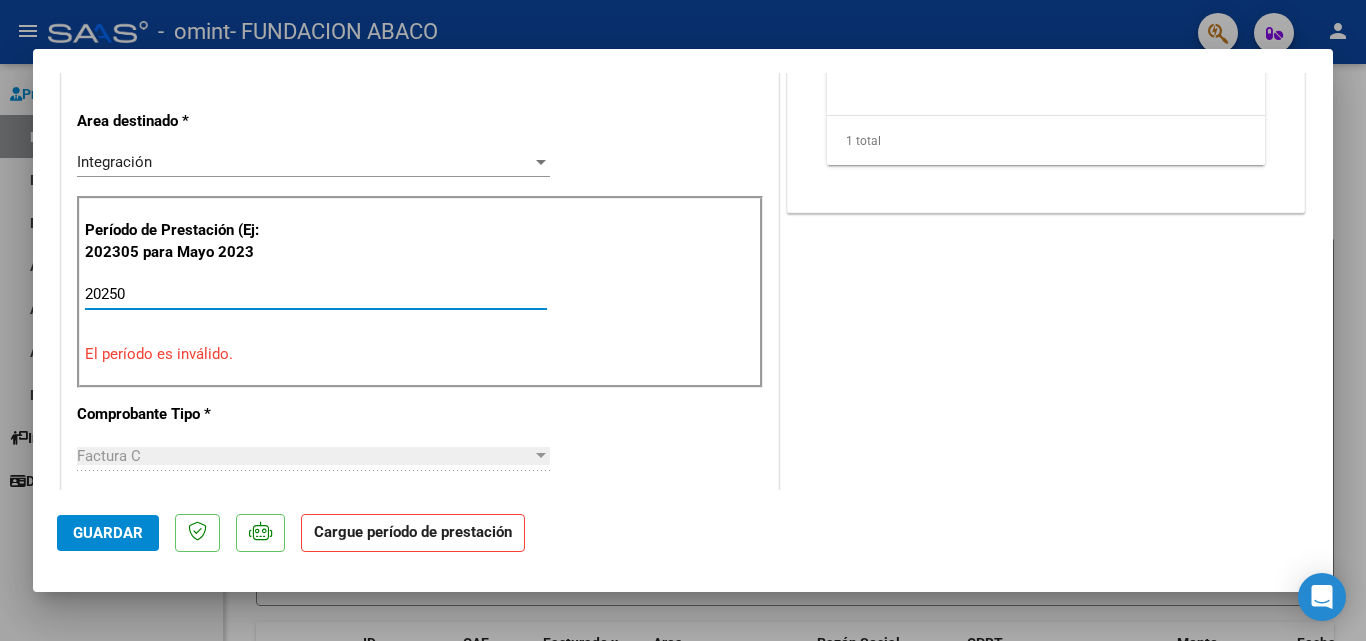 type on "202507" 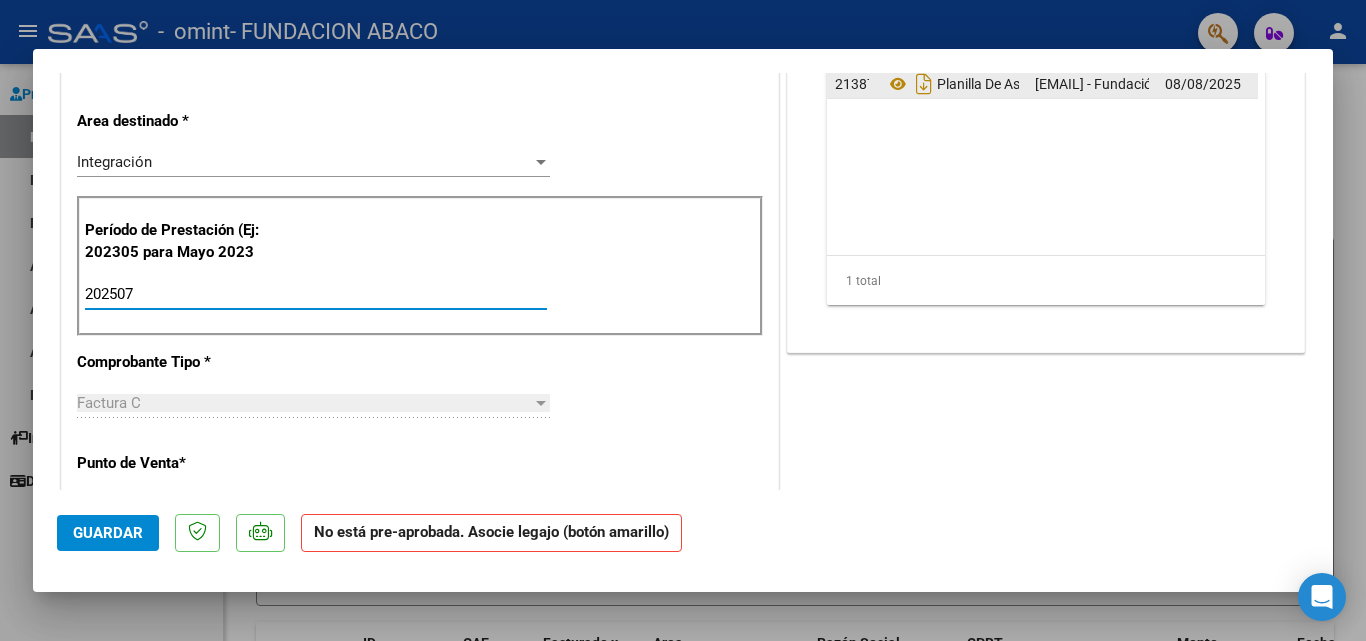 click on "Guardar" 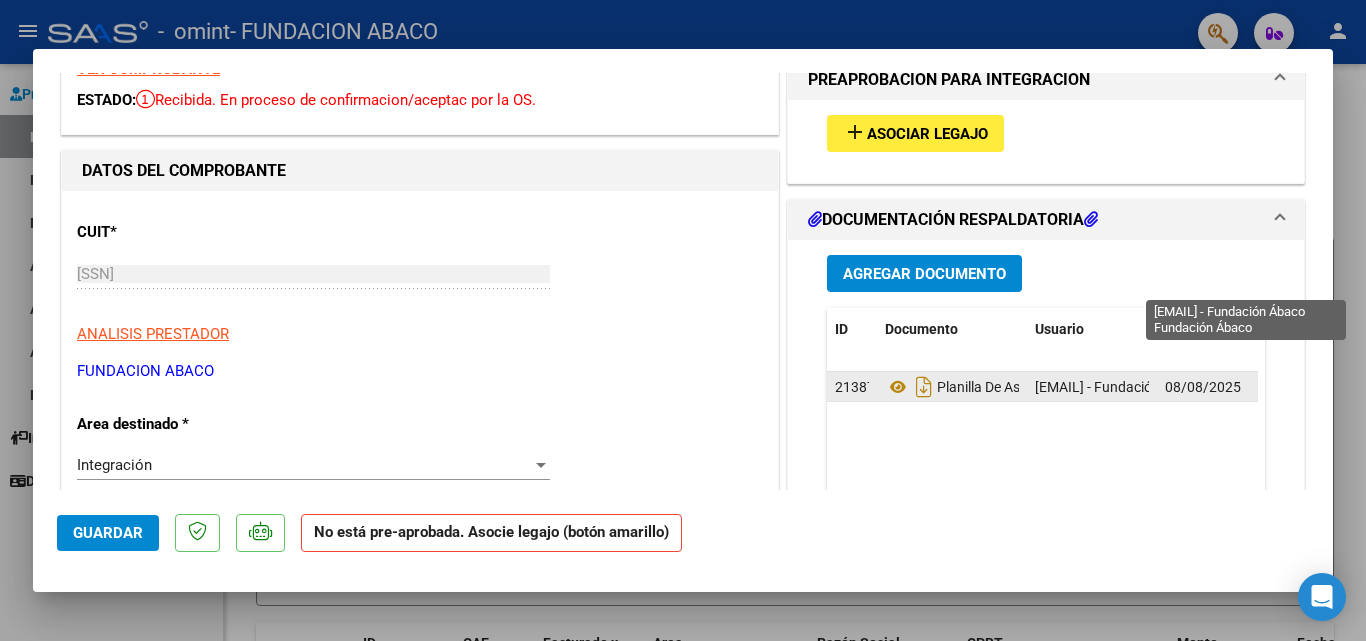 scroll, scrollTop: 0, scrollLeft: 0, axis: both 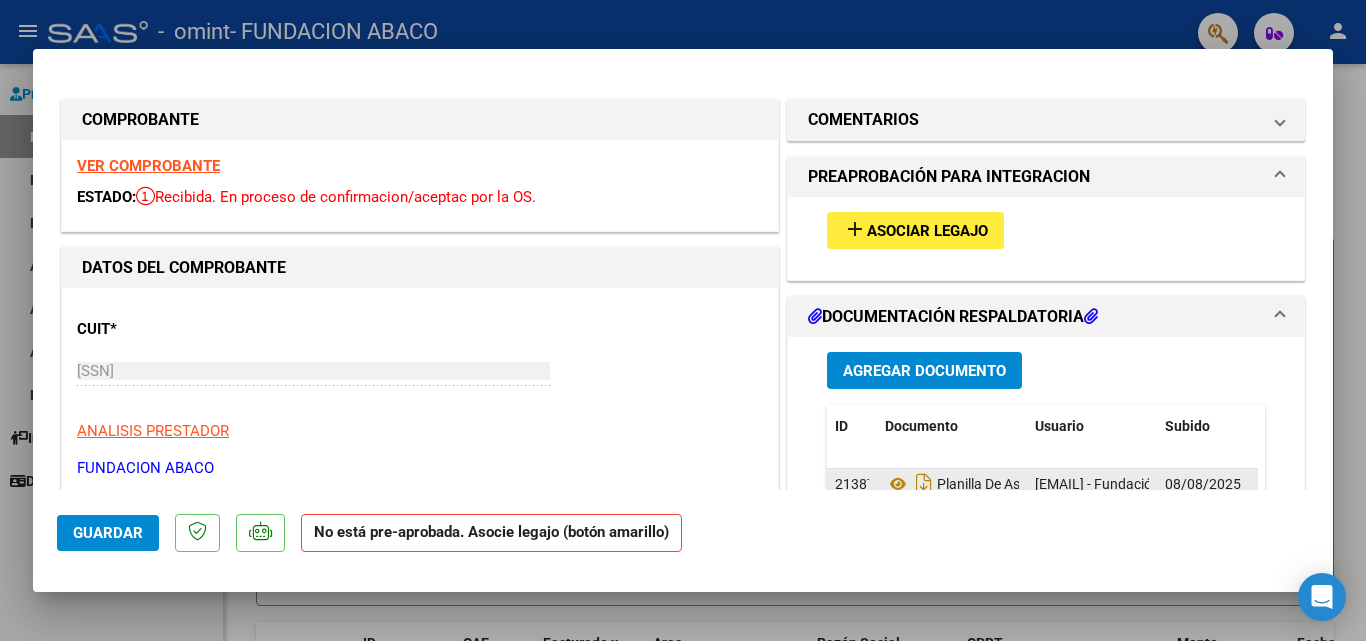 click at bounding box center (683, 320) 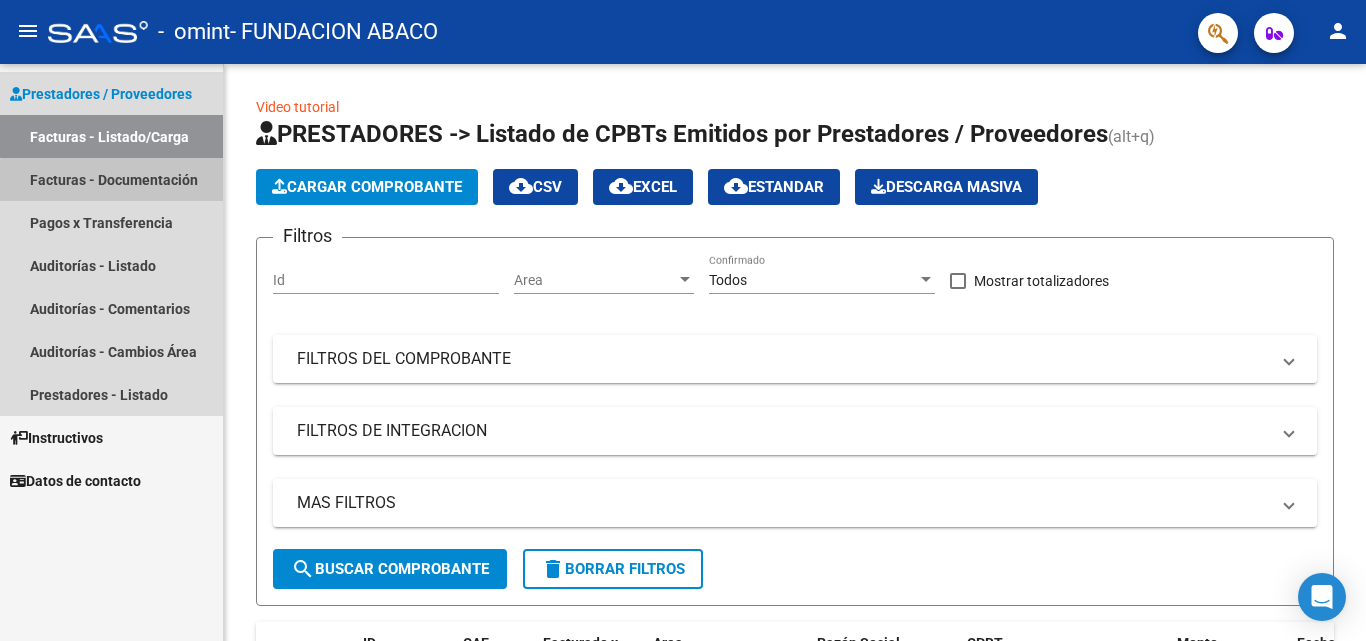 click on "Facturas - Documentación" at bounding box center [111, 179] 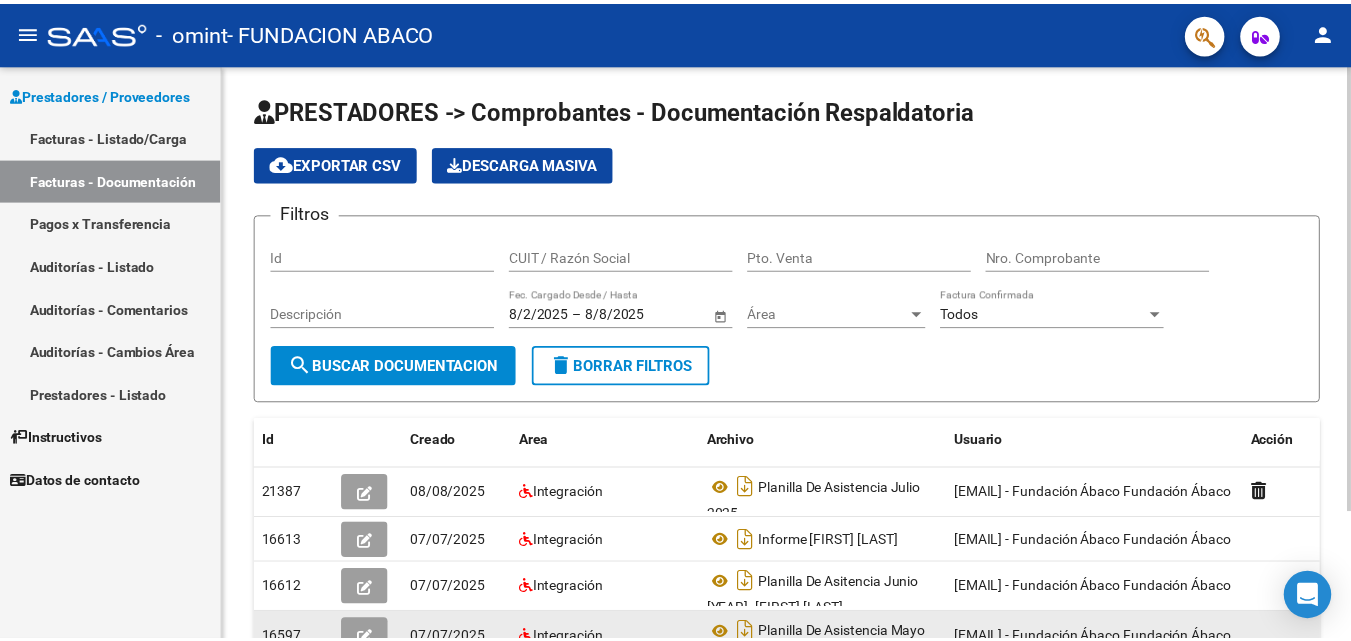 scroll, scrollTop: 0, scrollLeft: 0, axis: both 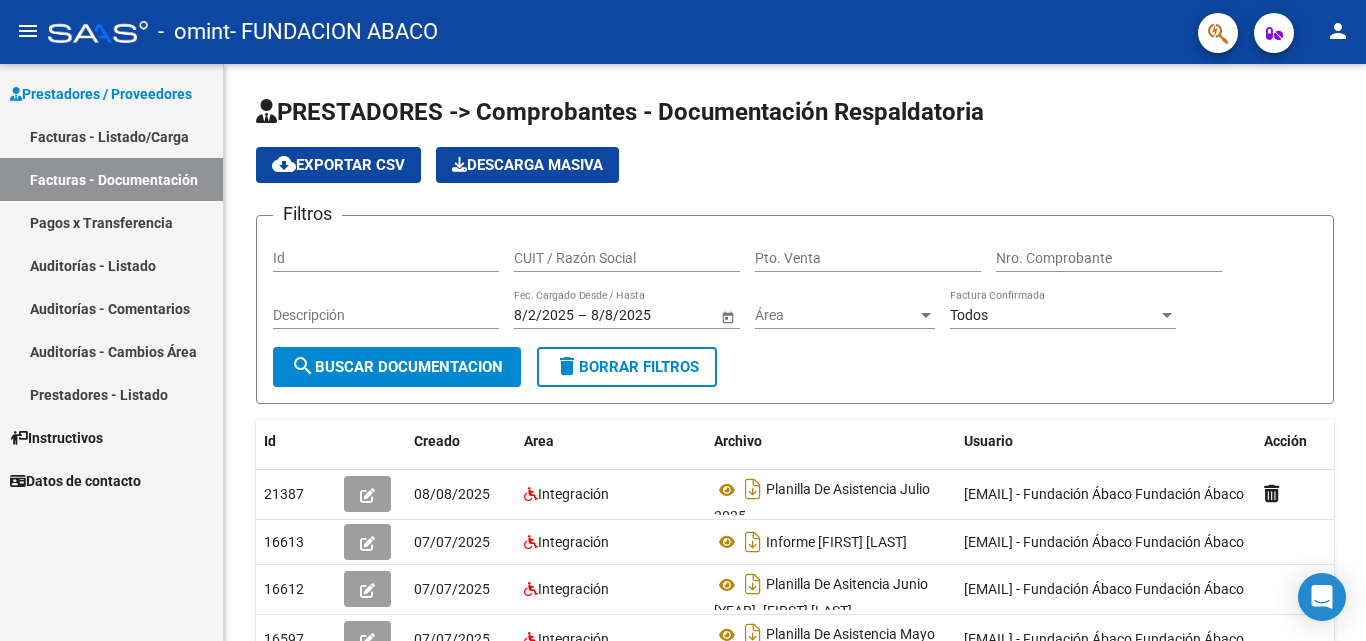 click on "person" 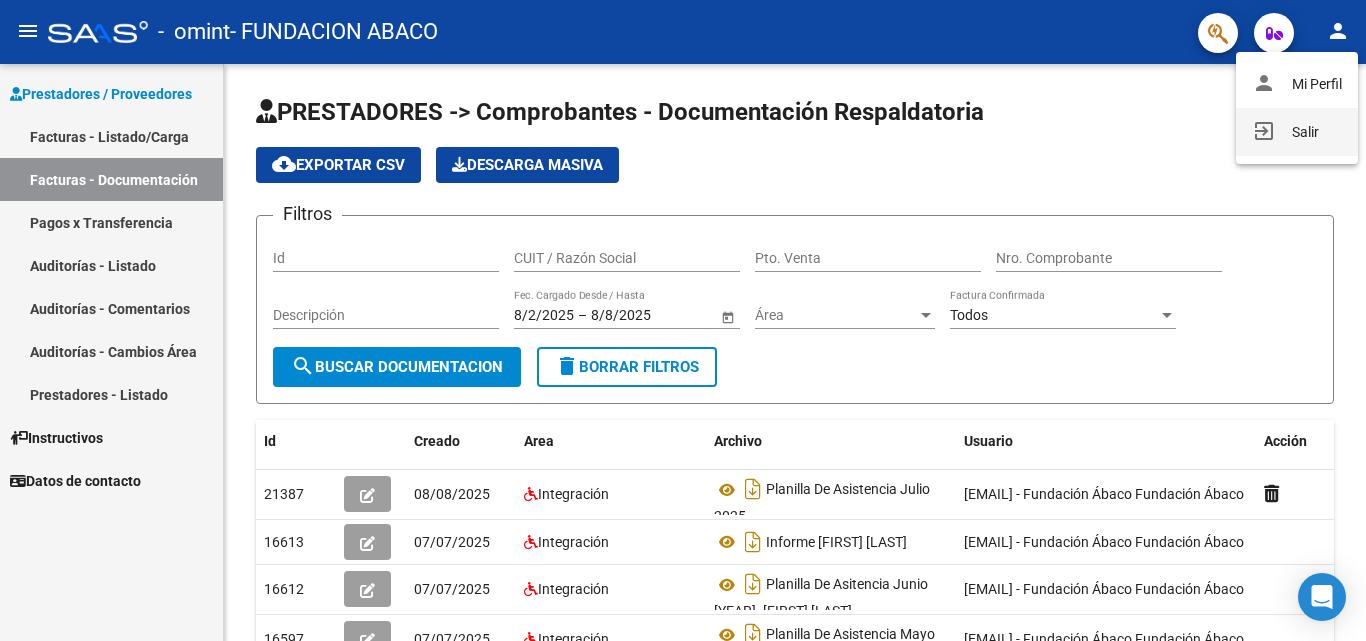 click on "exit_to_app  Salir" at bounding box center [1297, 132] 